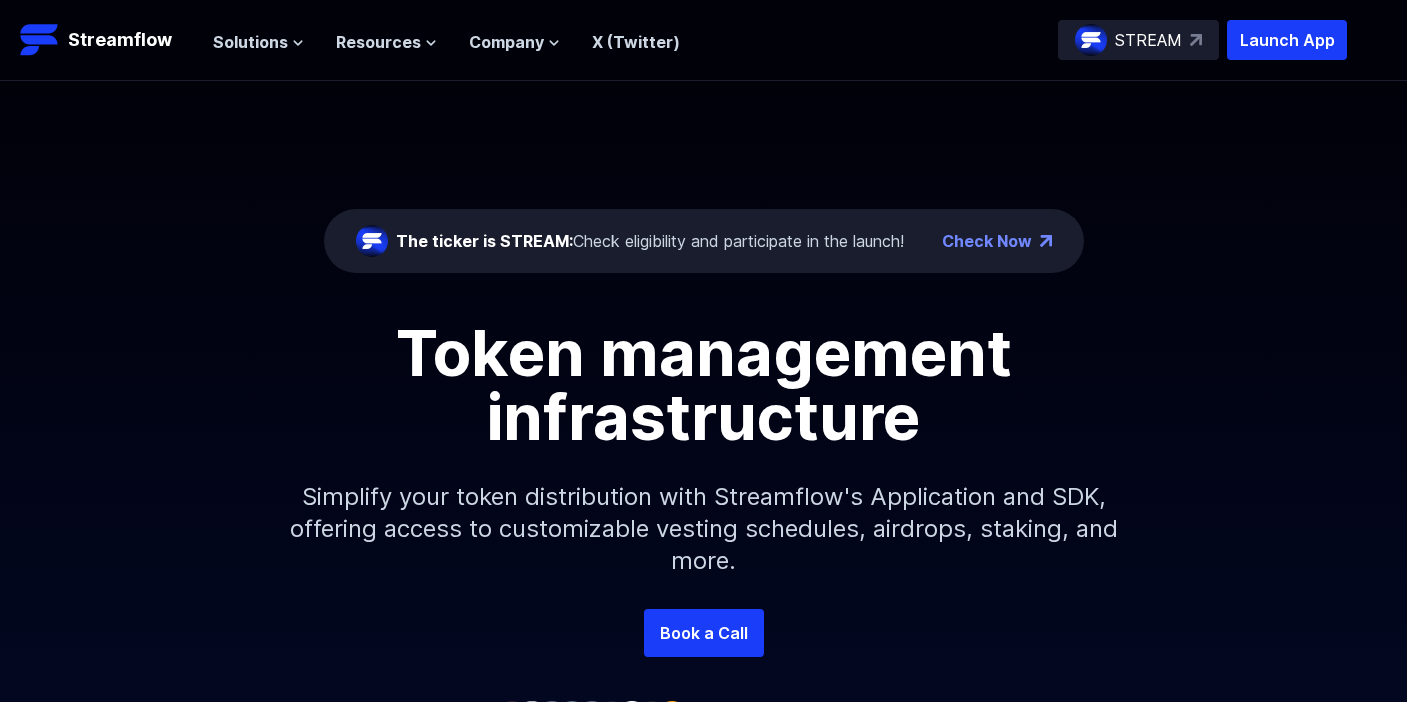 scroll, scrollTop: 0, scrollLeft: 0, axis: both 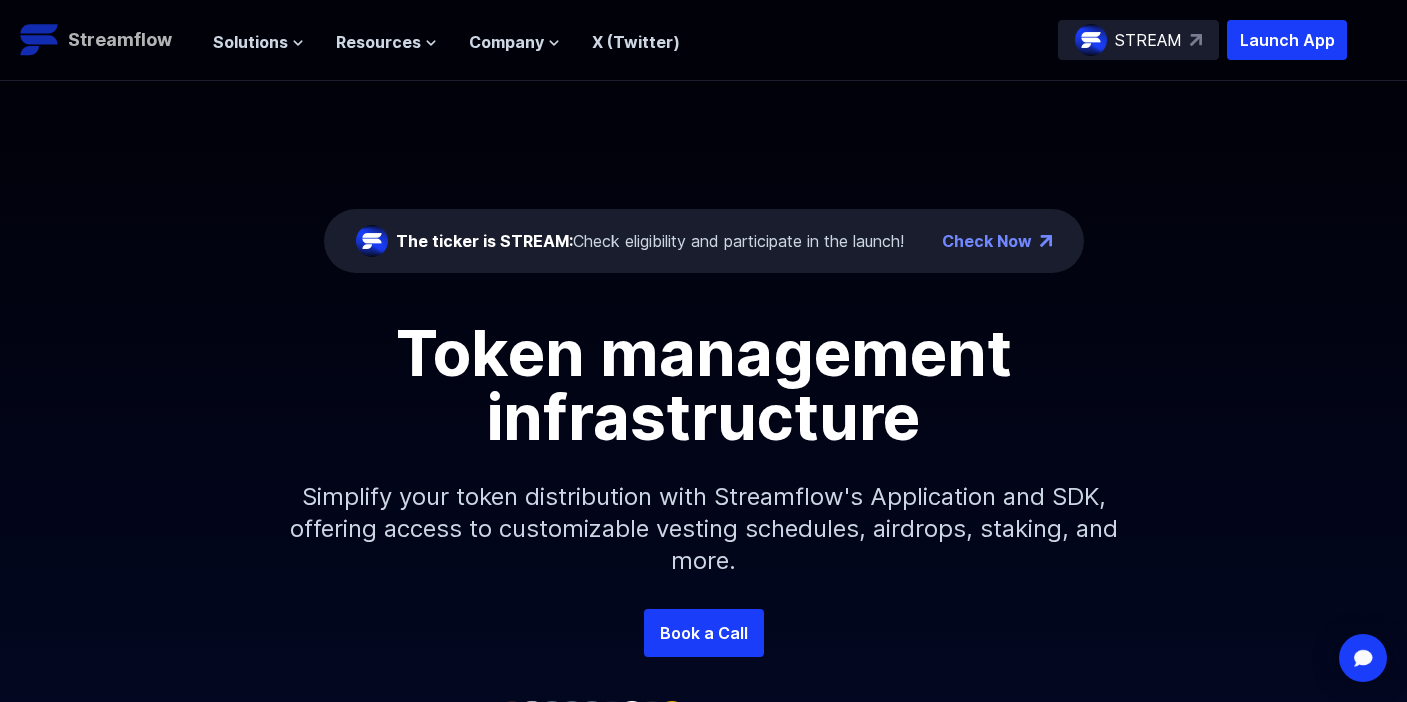 click on "Streamflow" at bounding box center [120, 40] 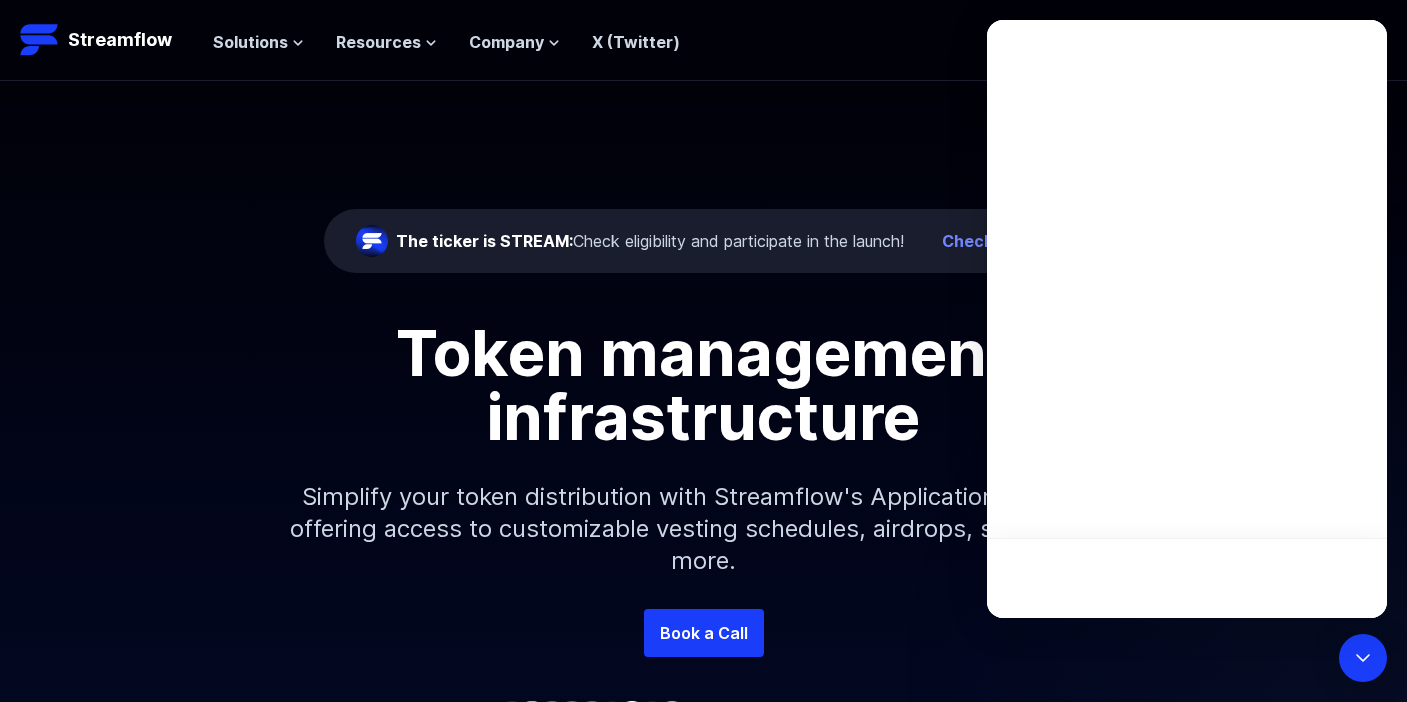 scroll, scrollTop: 0, scrollLeft: 0, axis: both 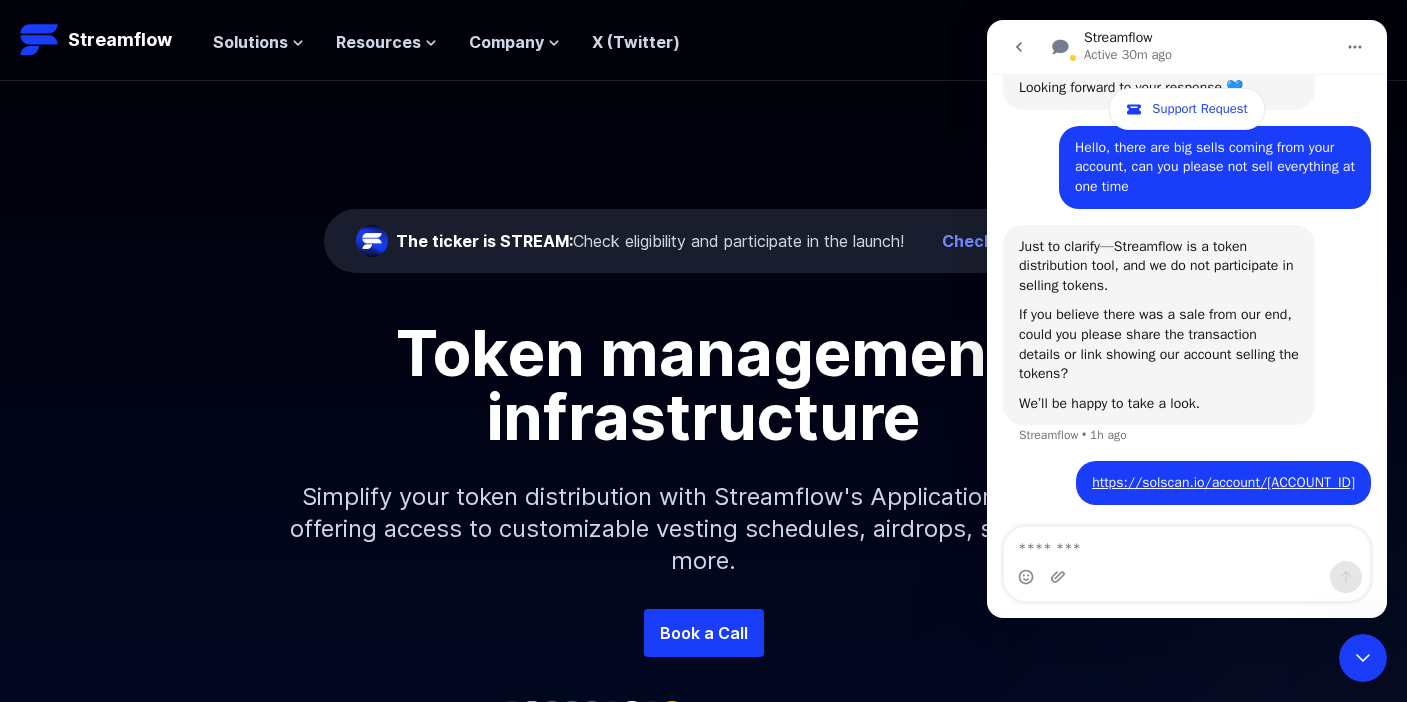 click 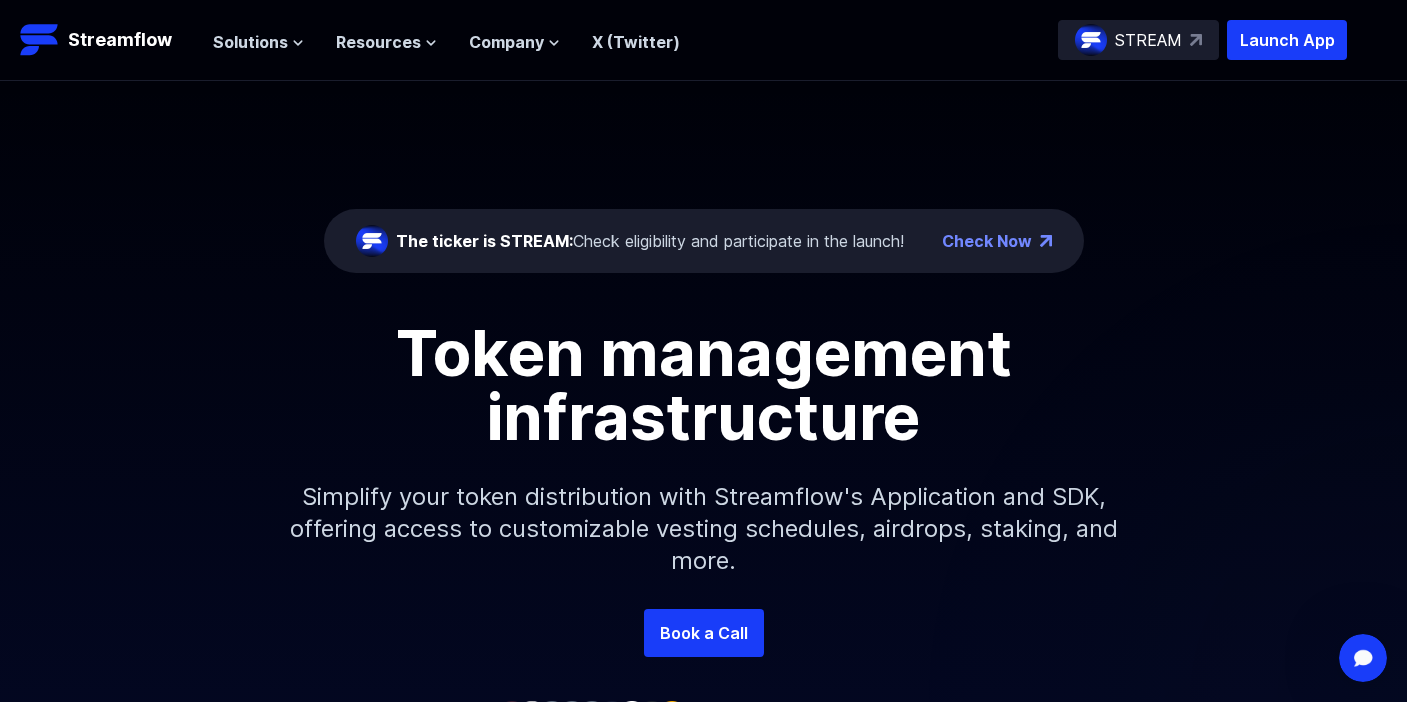 scroll, scrollTop: 0, scrollLeft: 0, axis: both 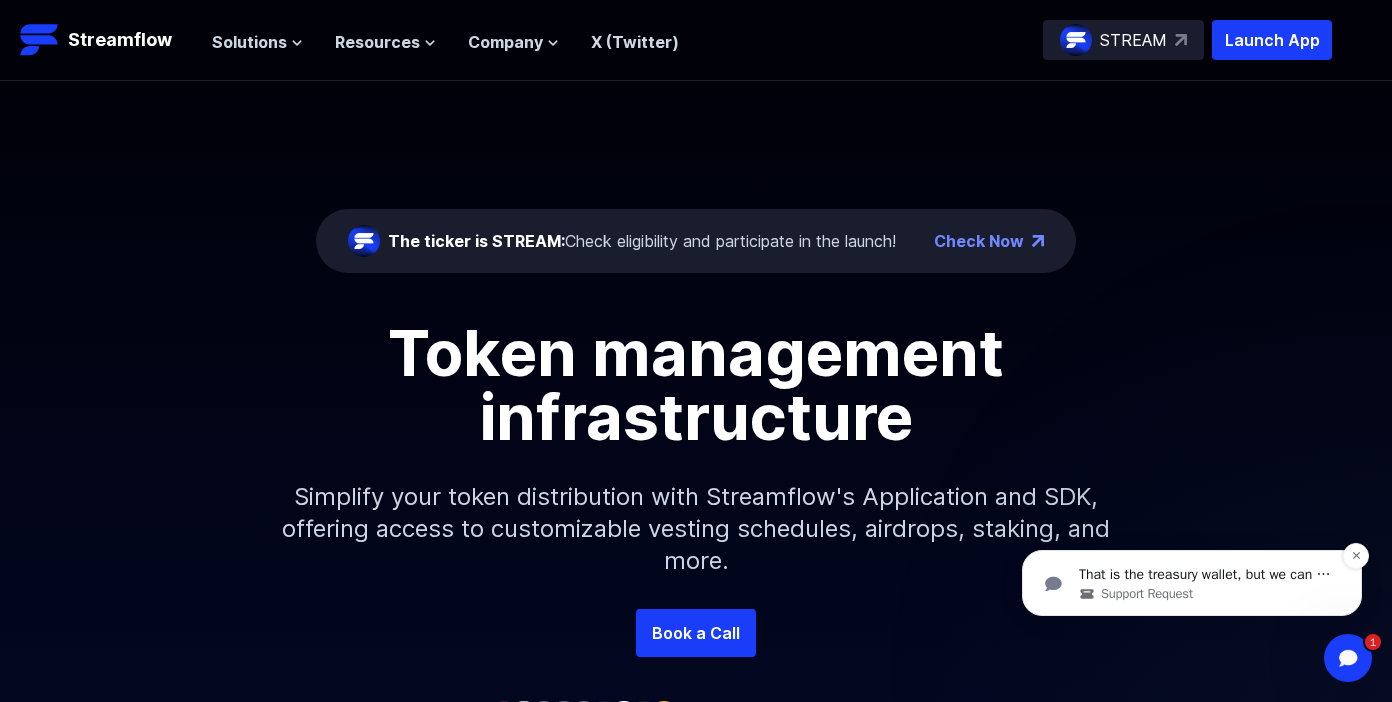 click on "Support Request" at bounding box center [1208, 594] 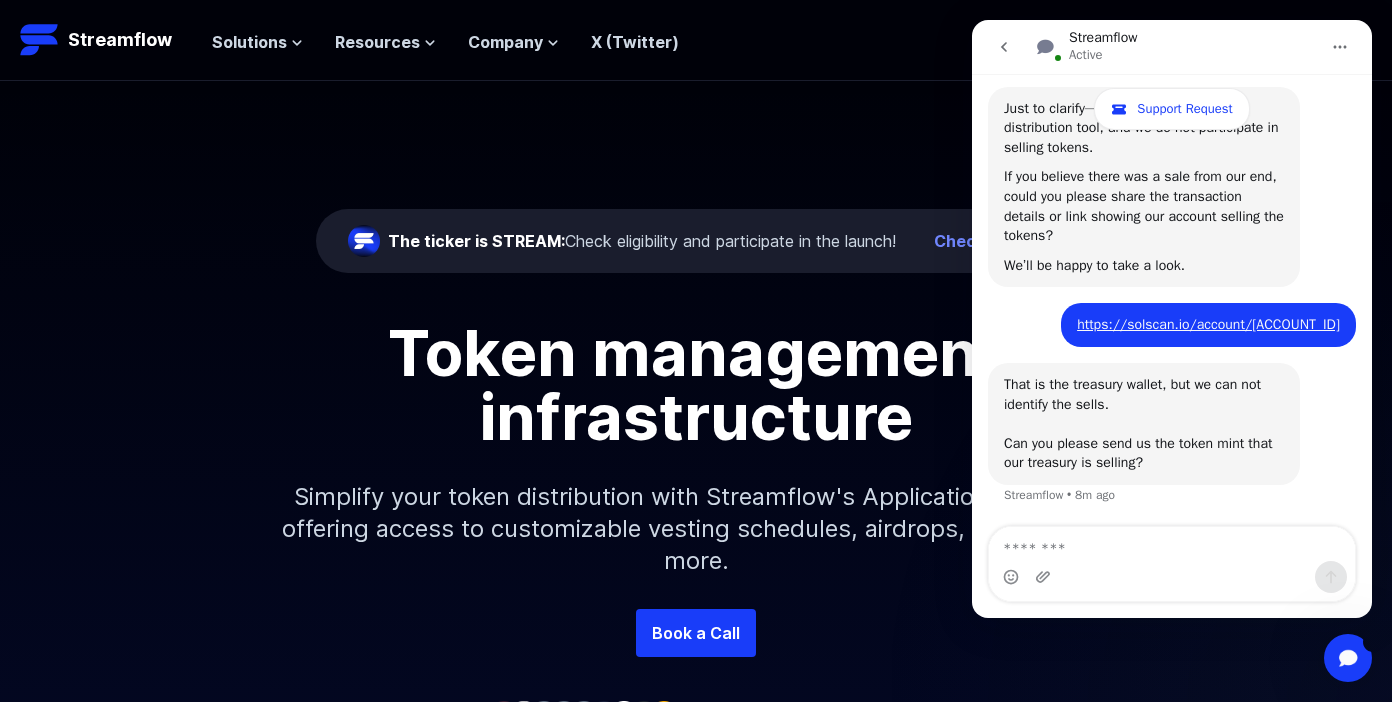 scroll, scrollTop: 0, scrollLeft: 0, axis: both 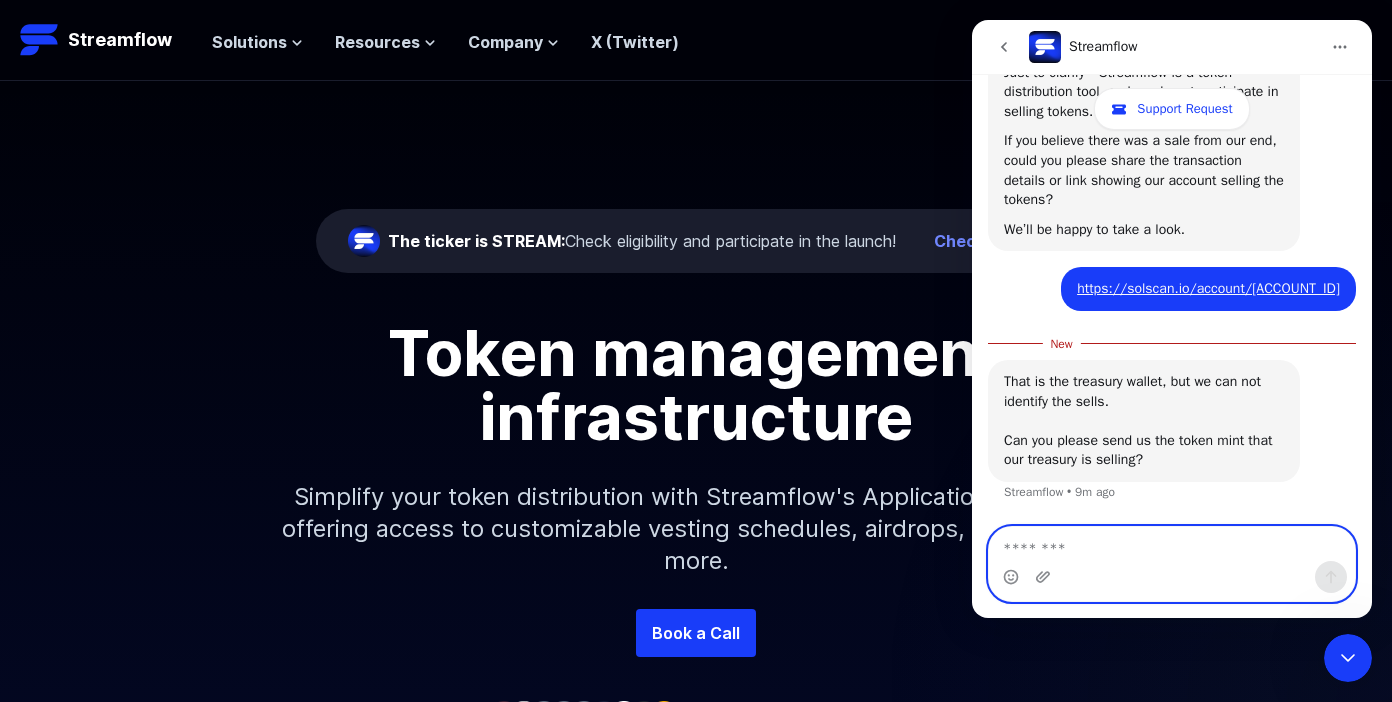 paste on "**********" 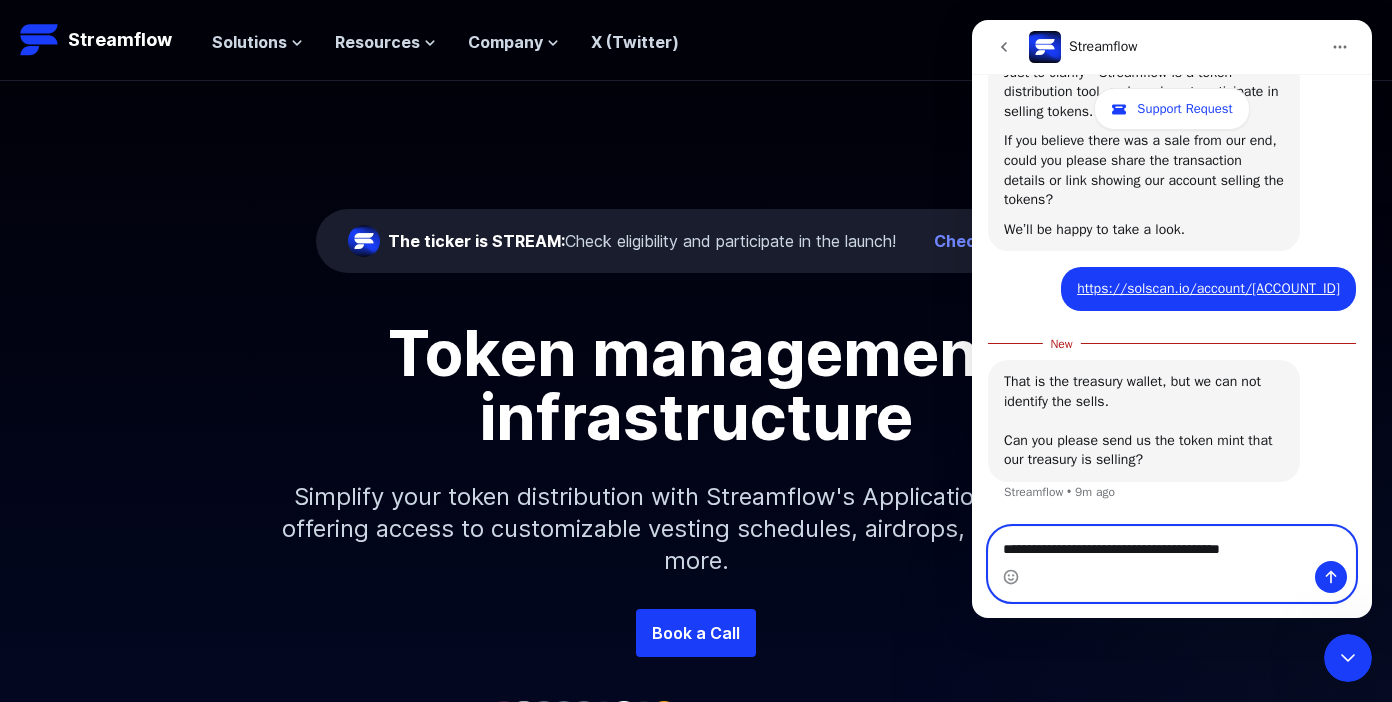 scroll, scrollTop: 1580, scrollLeft: 0, axis: vertical 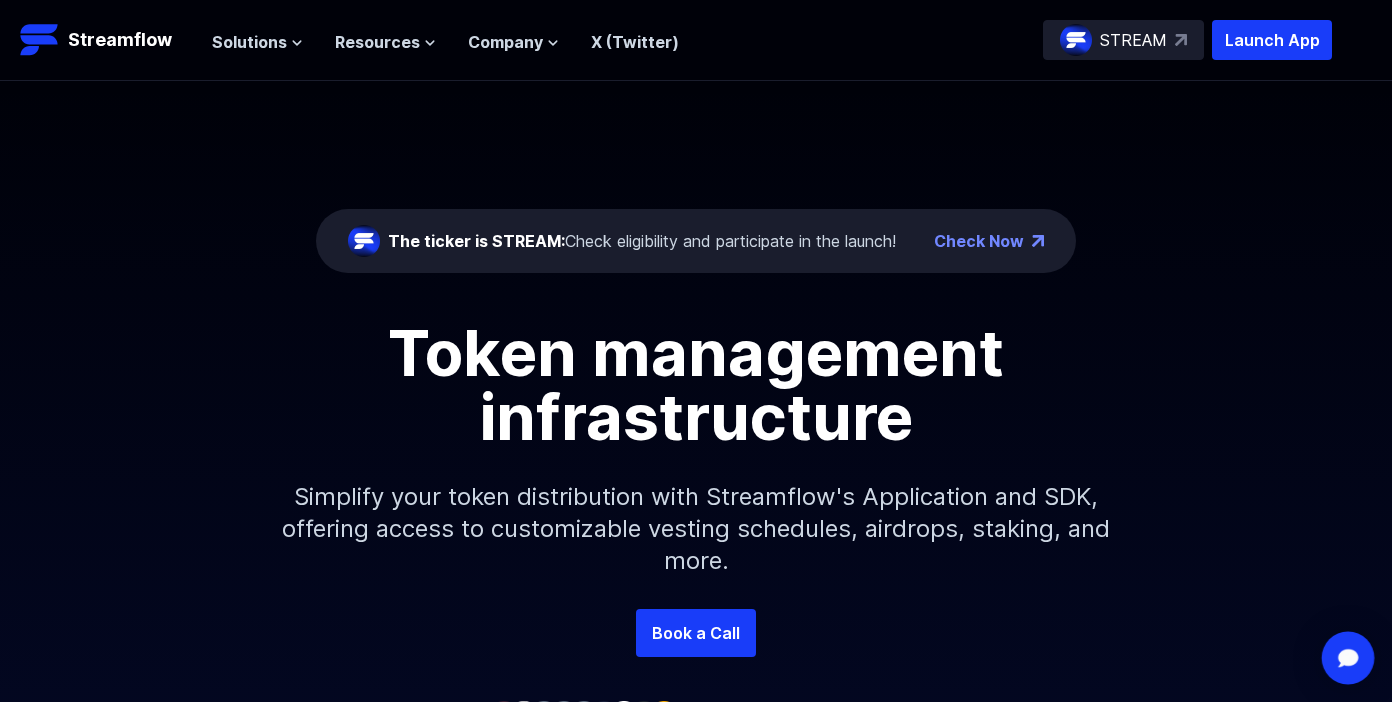 click at bounding box center [1348, 657] 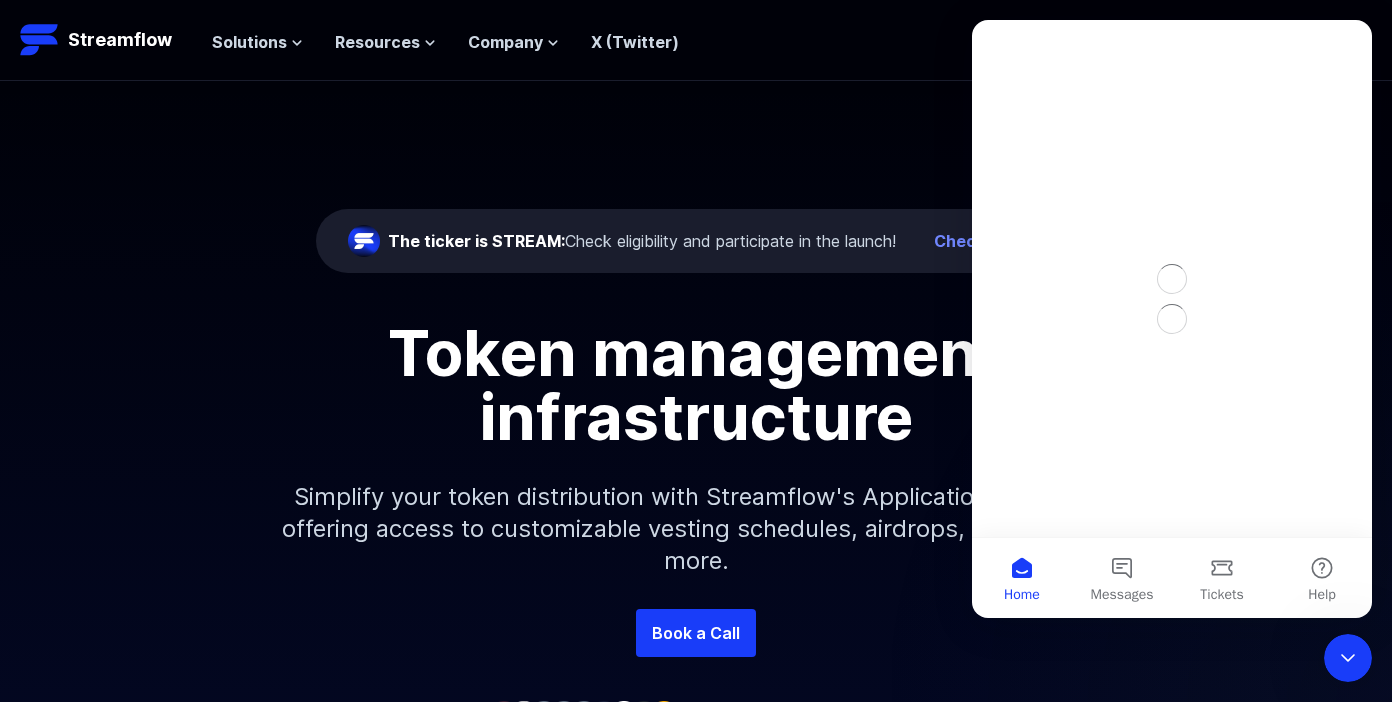 scroll, scrollTop: 0, scrollLeft: 0, axis: both 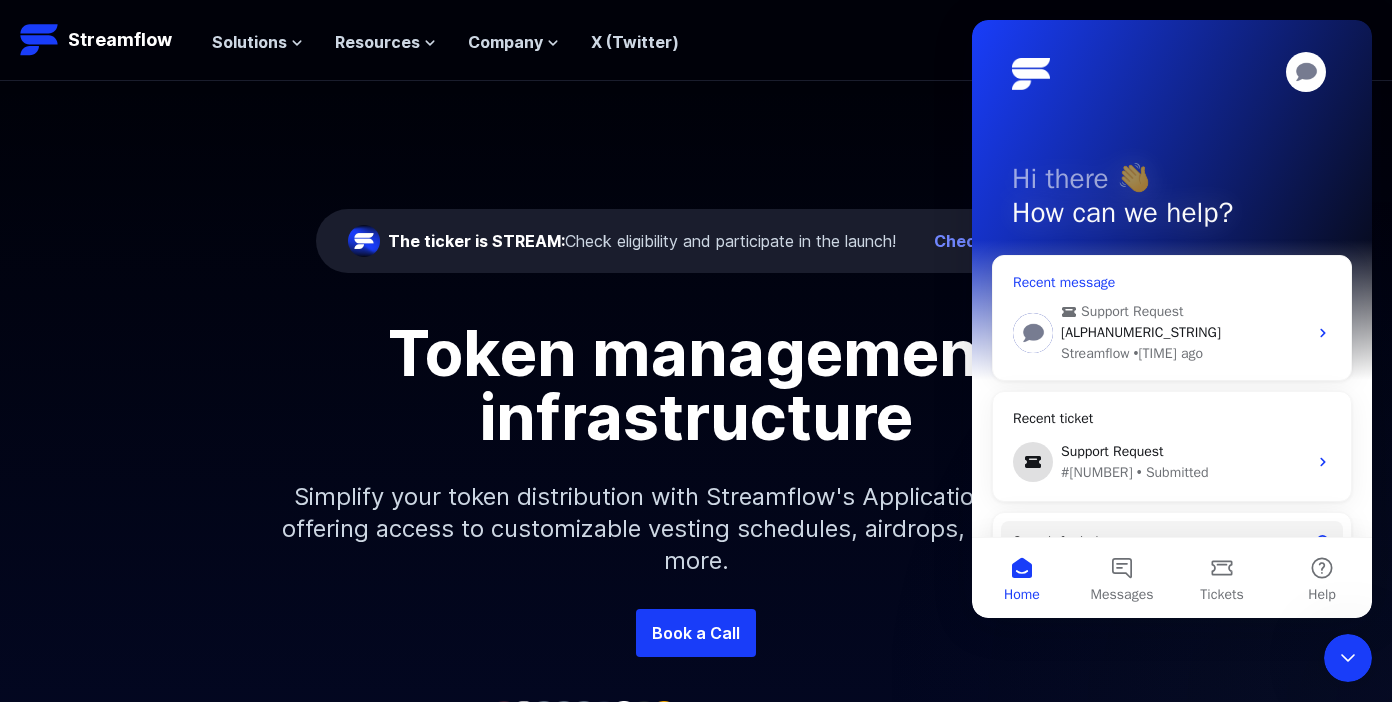 click on "[RANDOM_STRING]" at bounding box center (1141, 332) 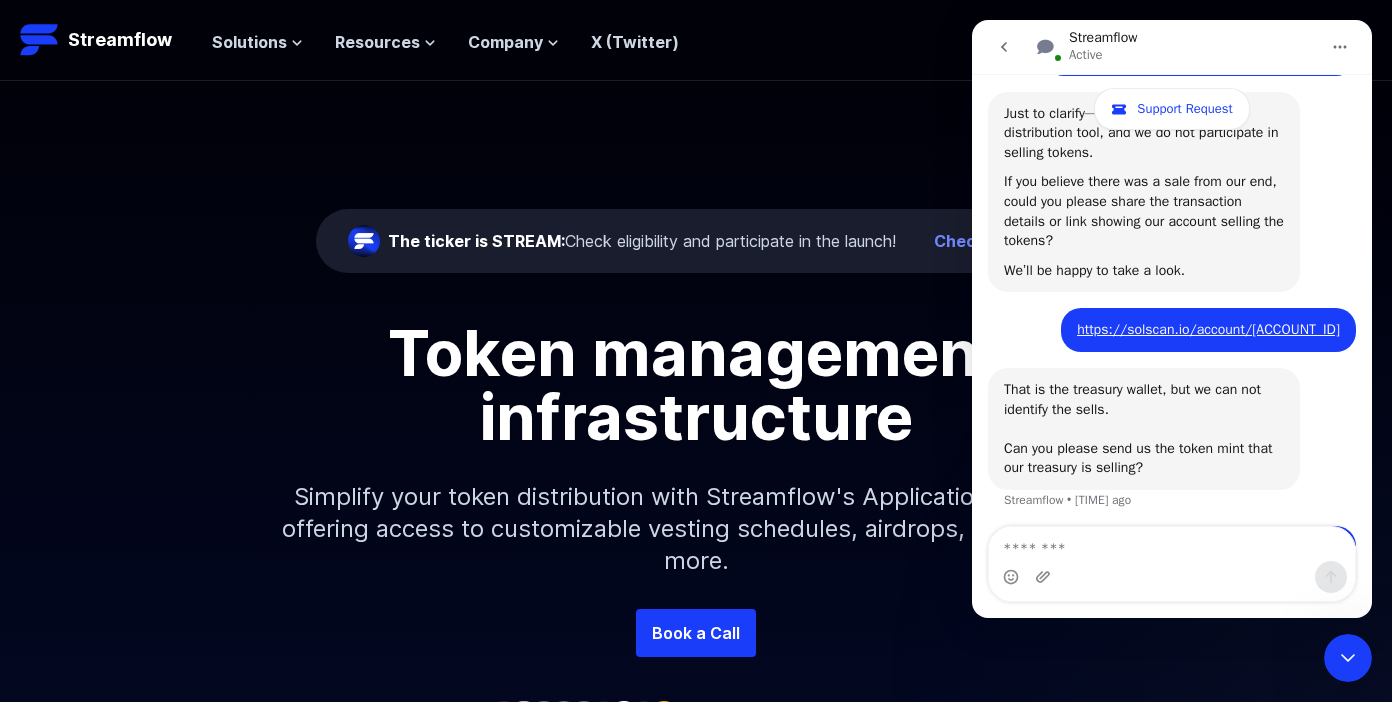 scroll, scrollTop: 1606, scrollLeft: 0, axis: vertical 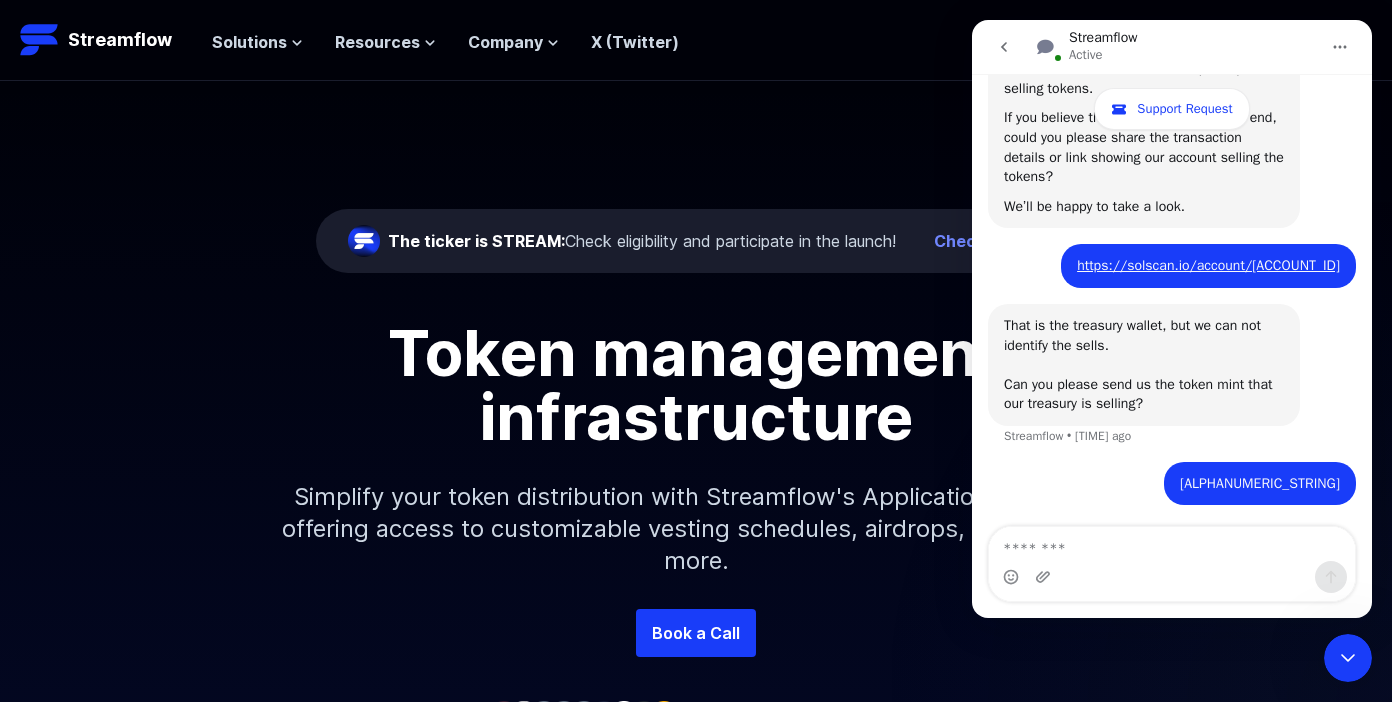 click on "Token management infrastructure" at bounding box center (696, 385) 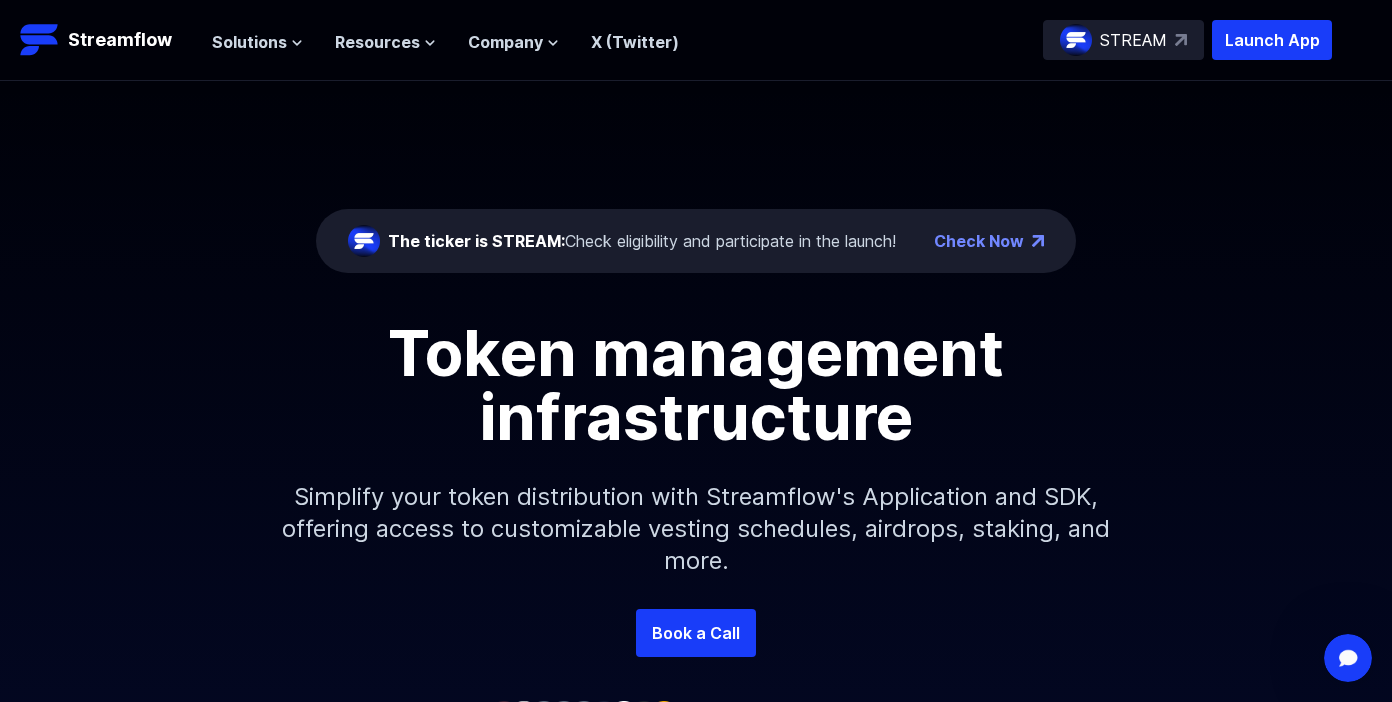 scroll, scrollTop: 0, scrollLeft: 0, axis: both 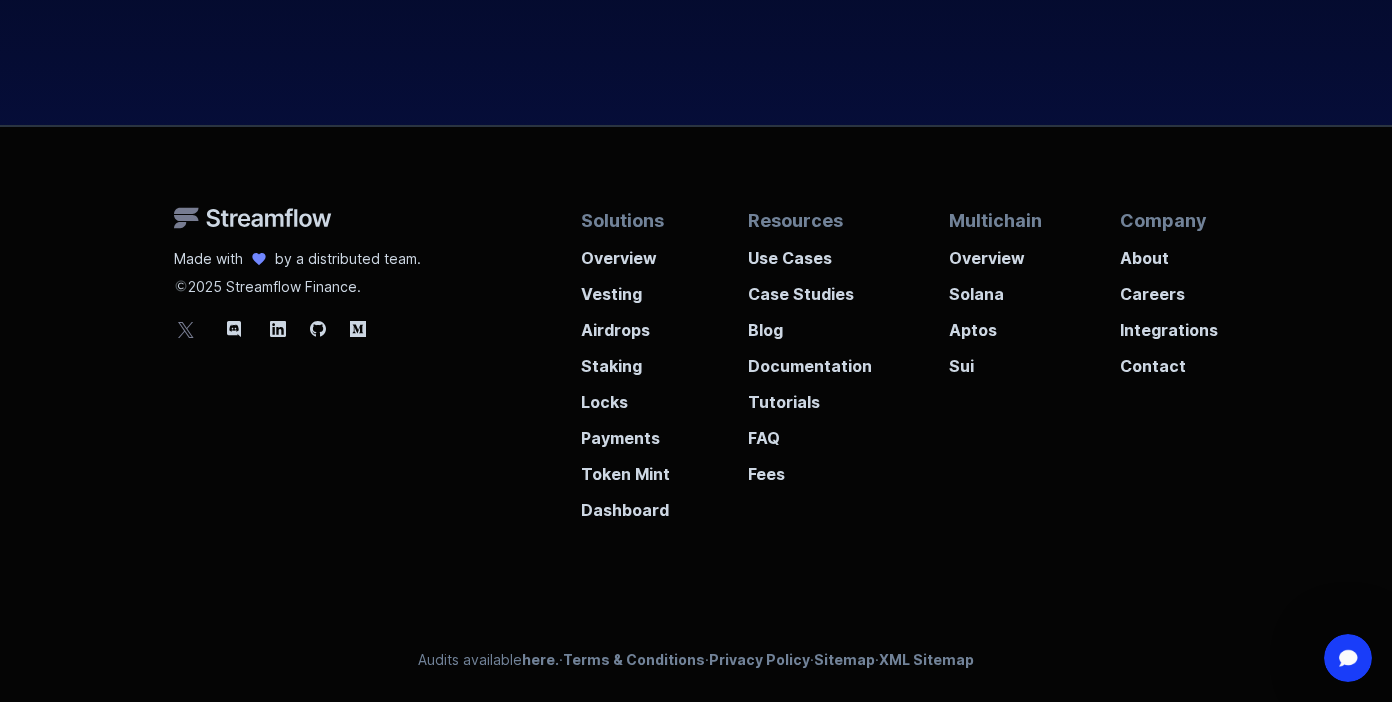 click 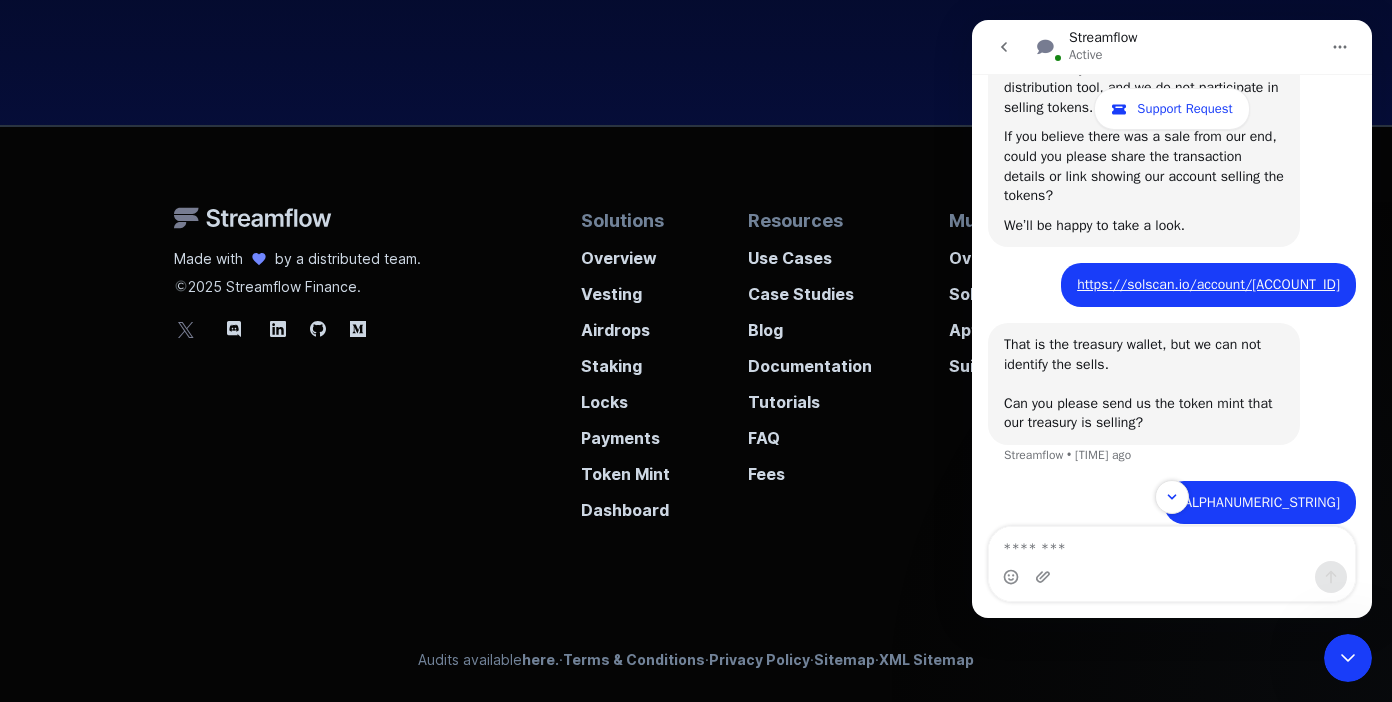 scroll, scrollTop: 1465, scrollLeft: 0, axis: vertical 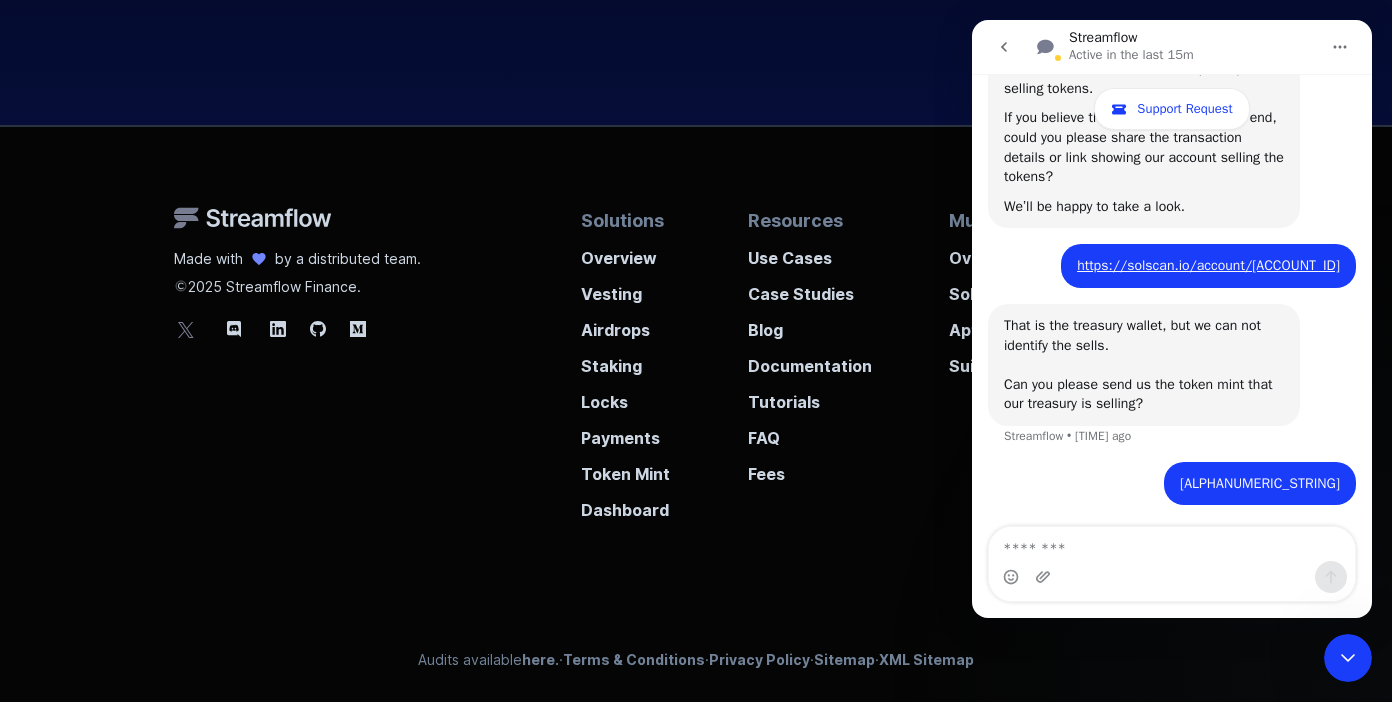 click 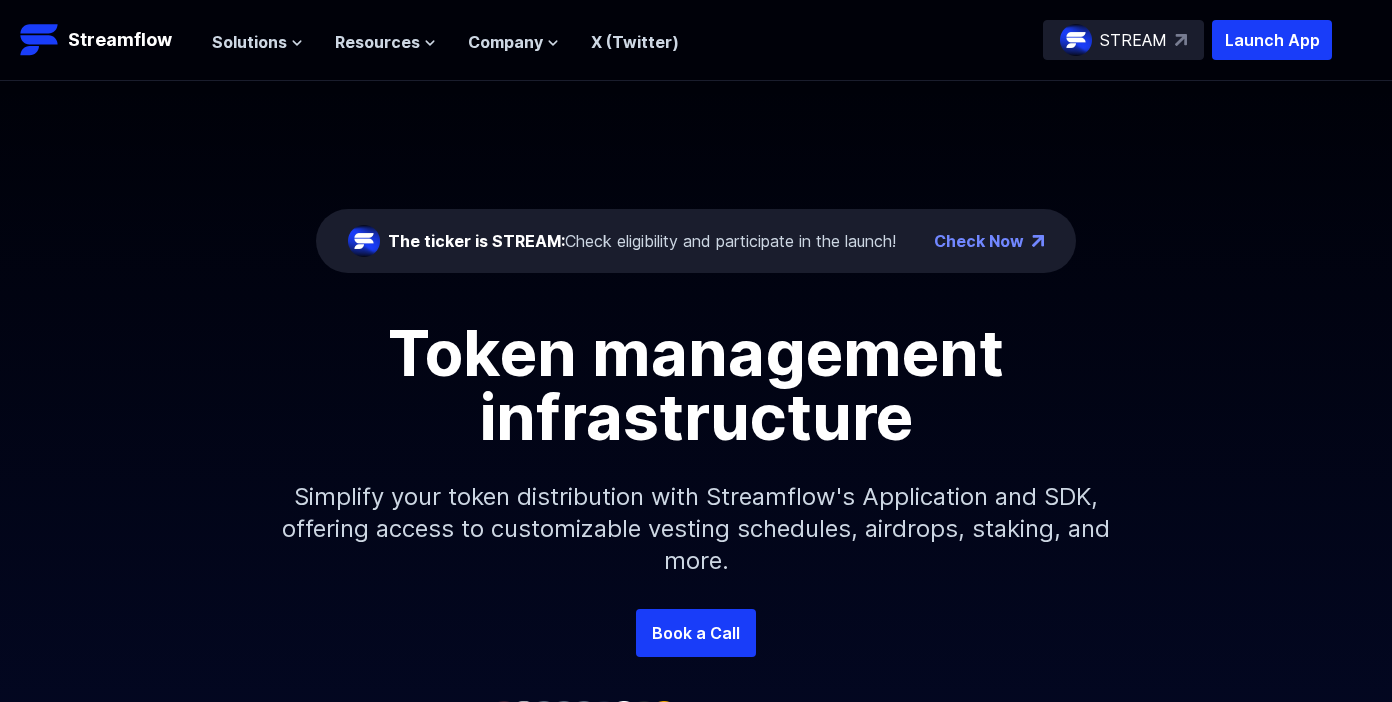 scroll, scrollTop: 0, scrollLeft: 0, axis: both 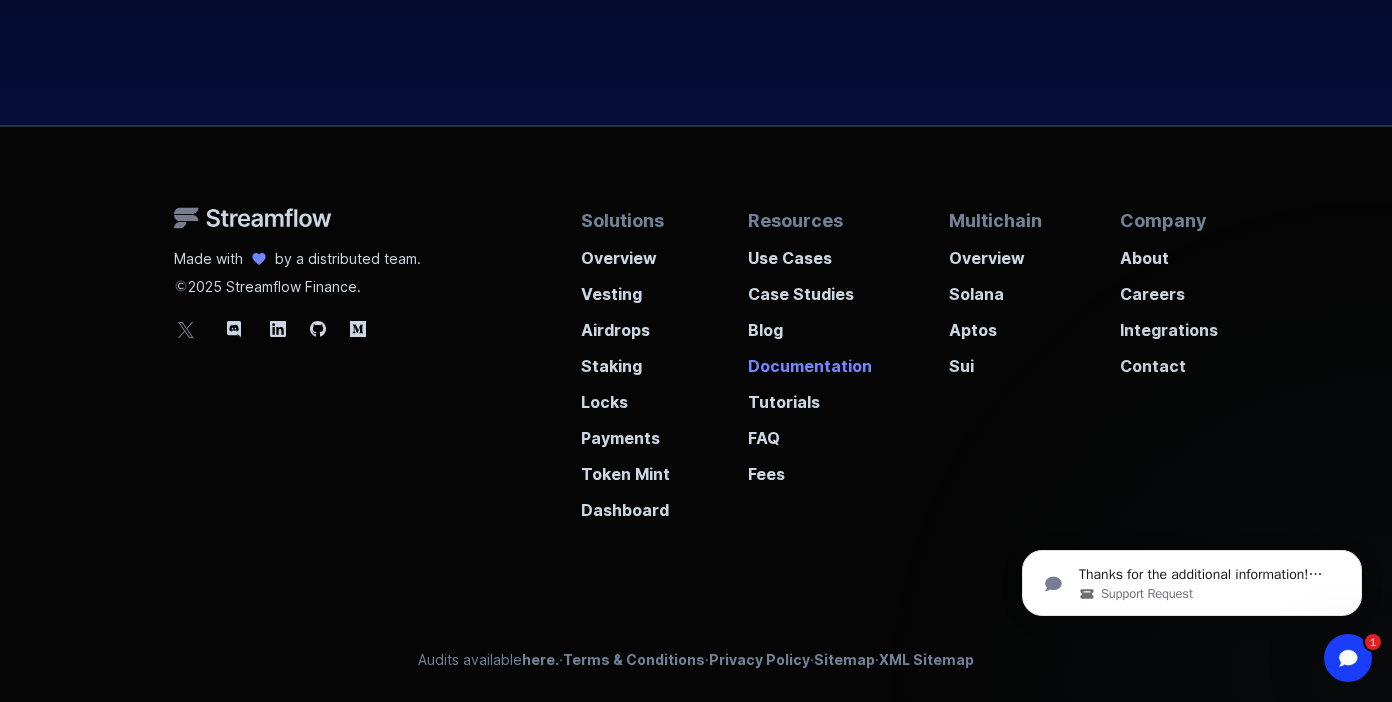 click on "Documentation" at bounding box center [810, 360] 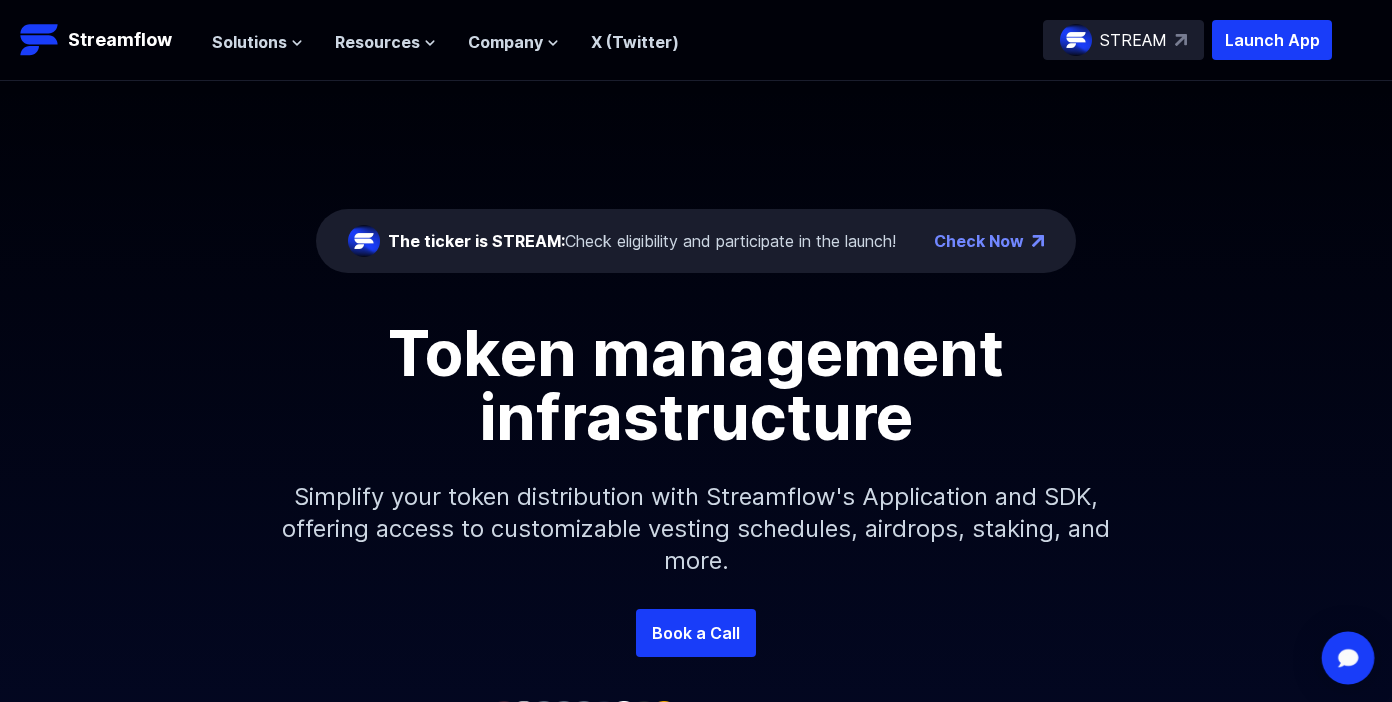 scroll, scrollTop: 0, scrollLeft: 0, axis: both 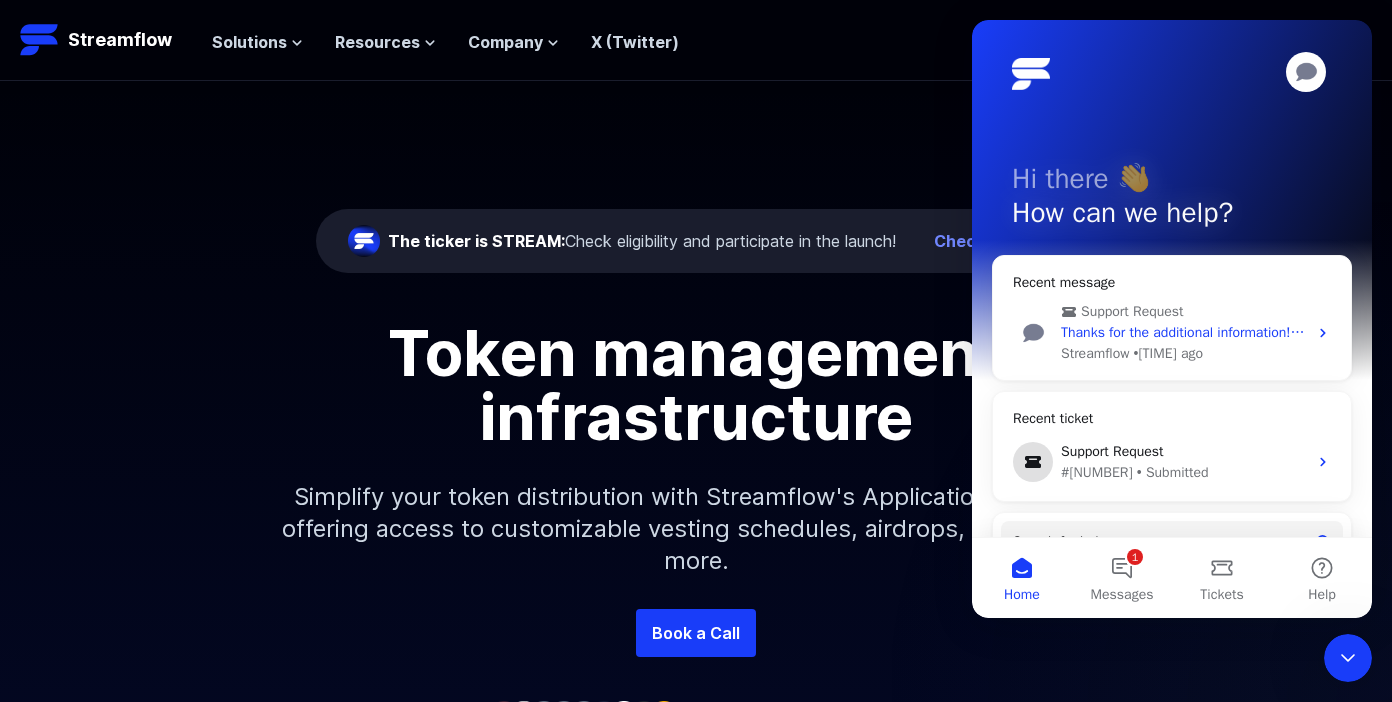 click on "Thanks for the additional information!  Just to clarify — those transactions represent our fees being unlocked alongside your locked amount, and then automatically swapped for USDC.  The entire process is handled in an automated way." at bounding box center (1184, 332) 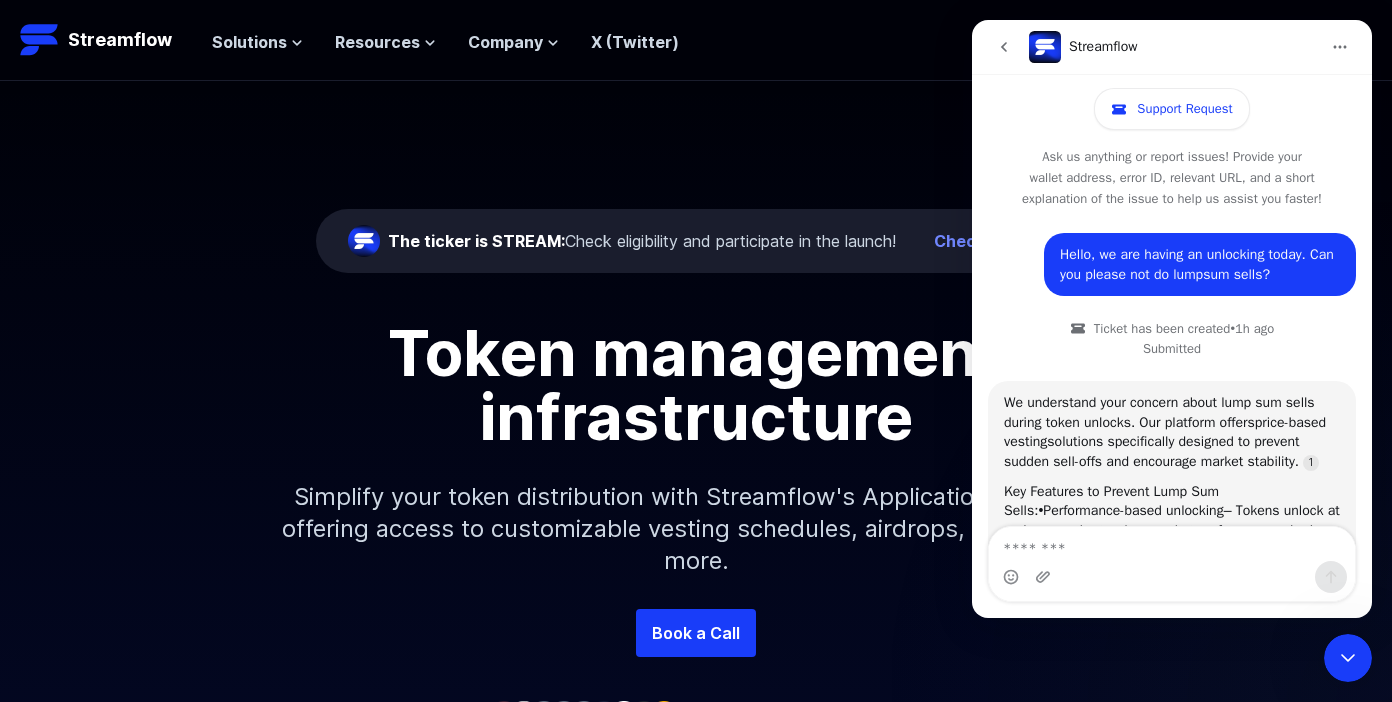scroll, scrollTop: 3, scrollLeft: 0, axis: vertical 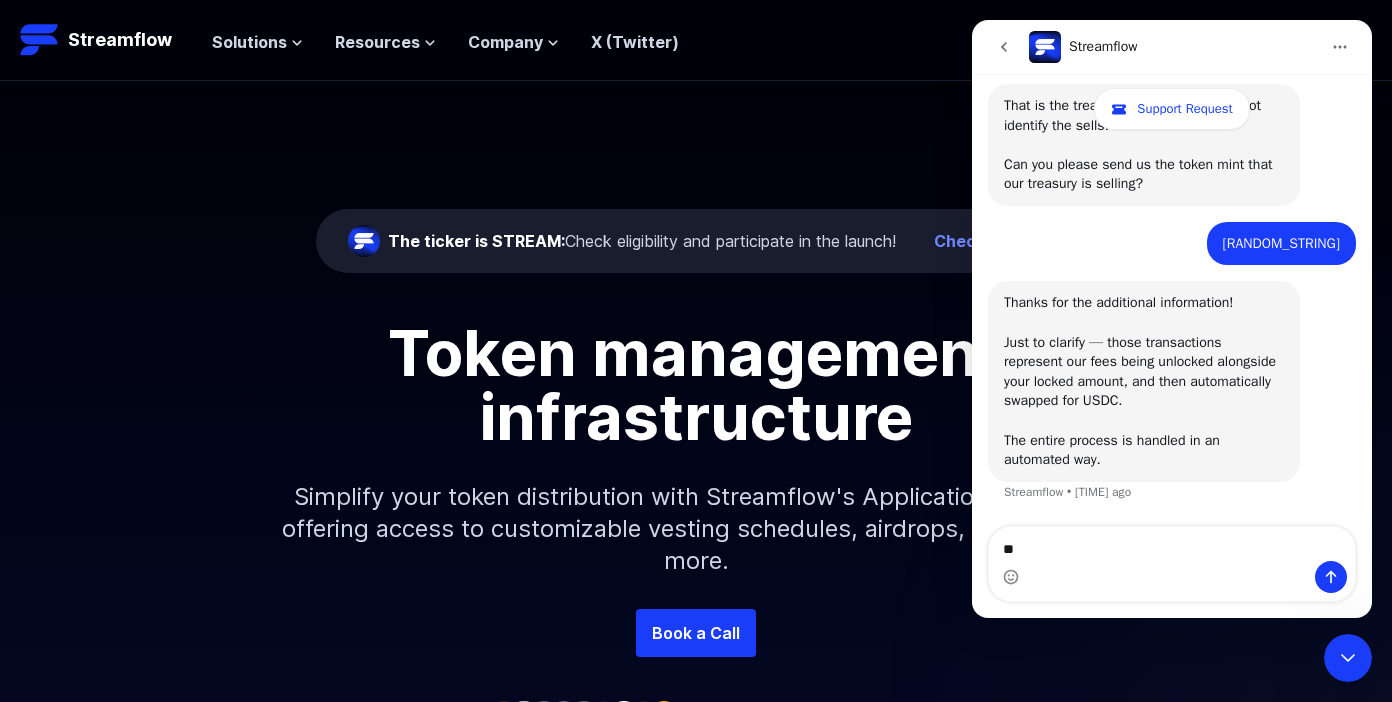 type on "*" 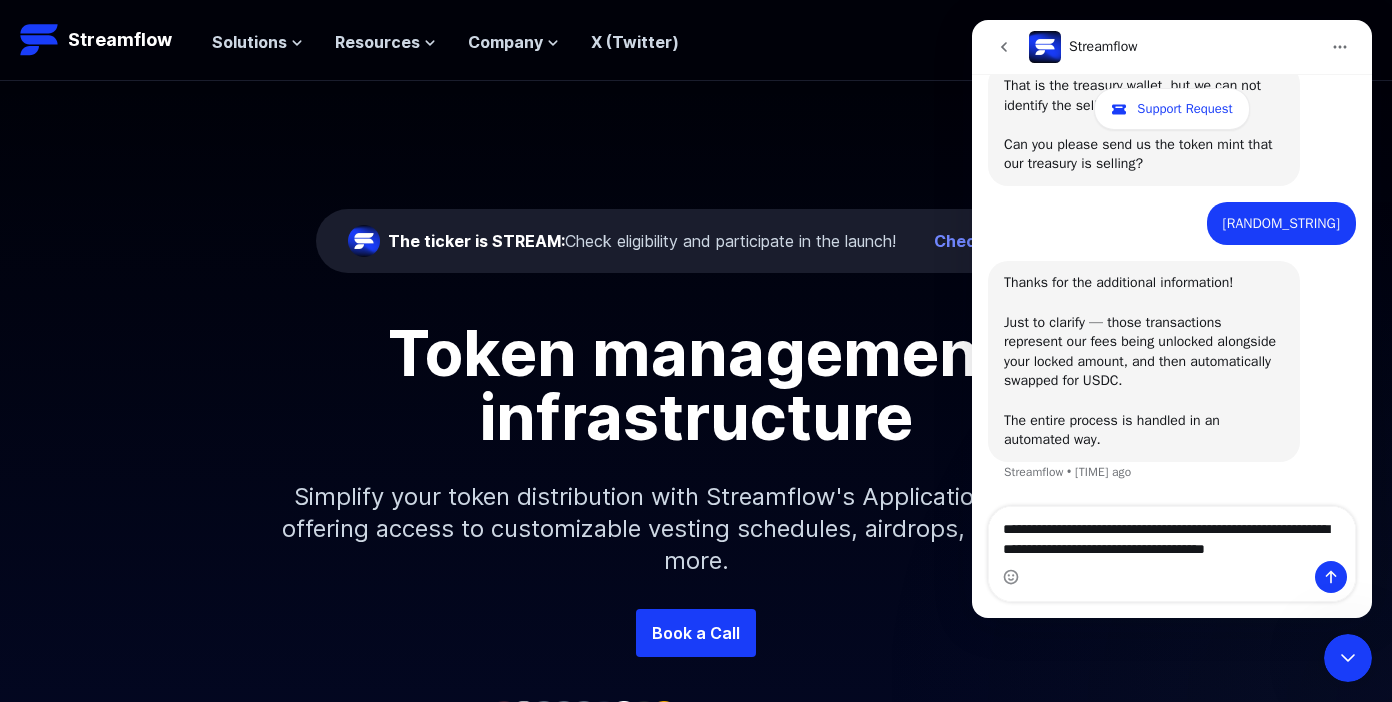 scroll, scrollTop: 1862, scrollLeft: 0, axis: vertical 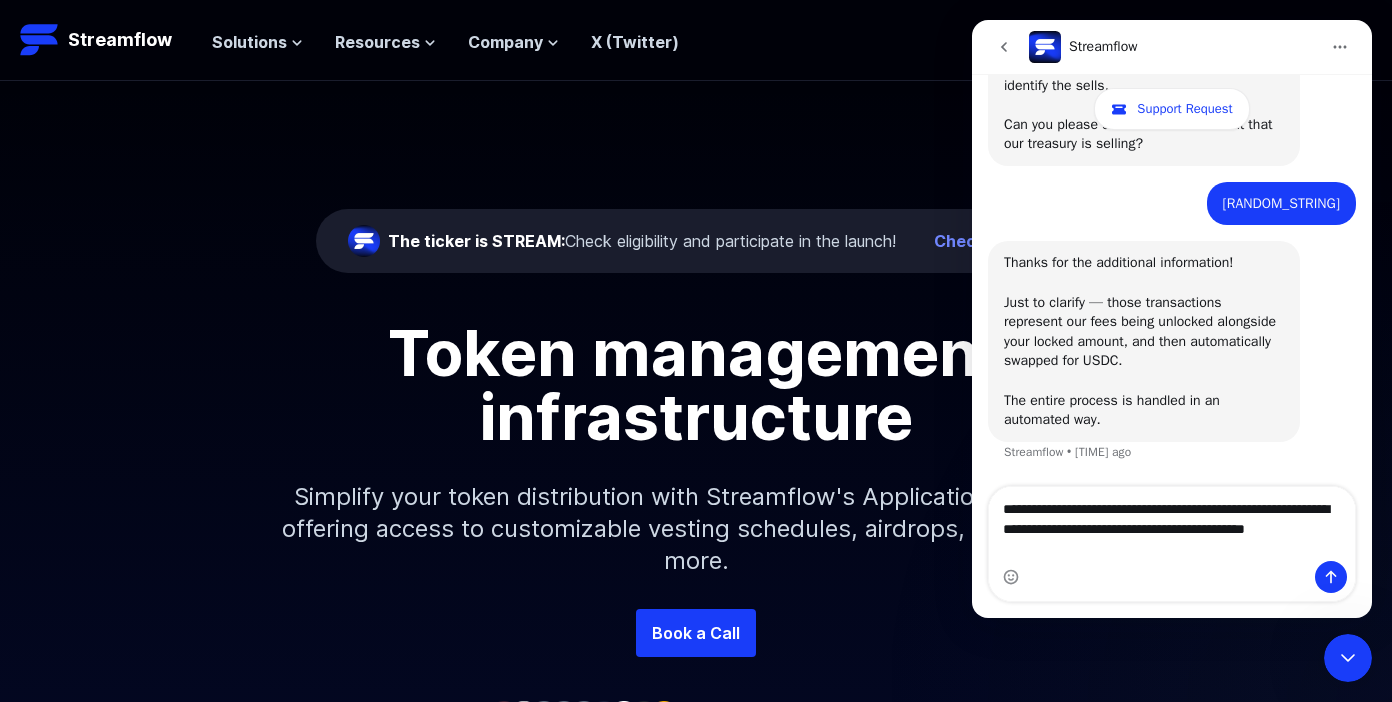 type on "**********" 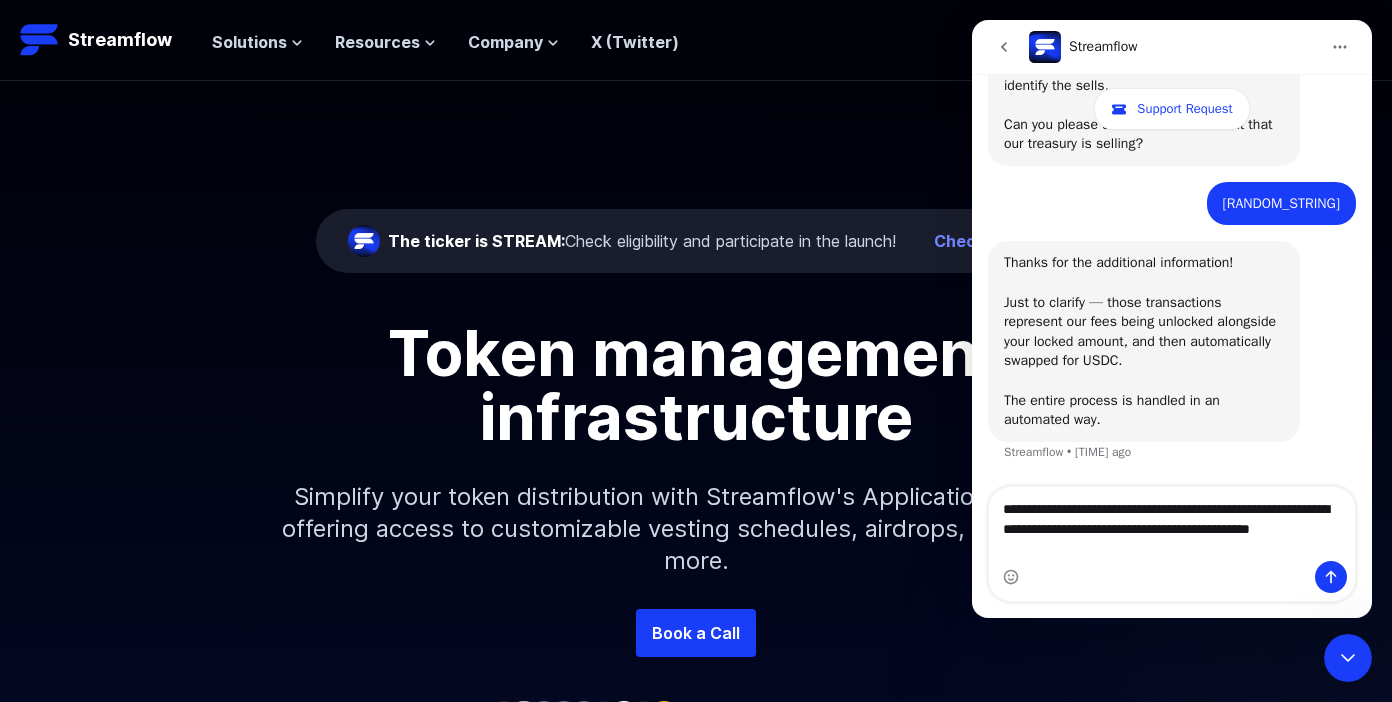 type 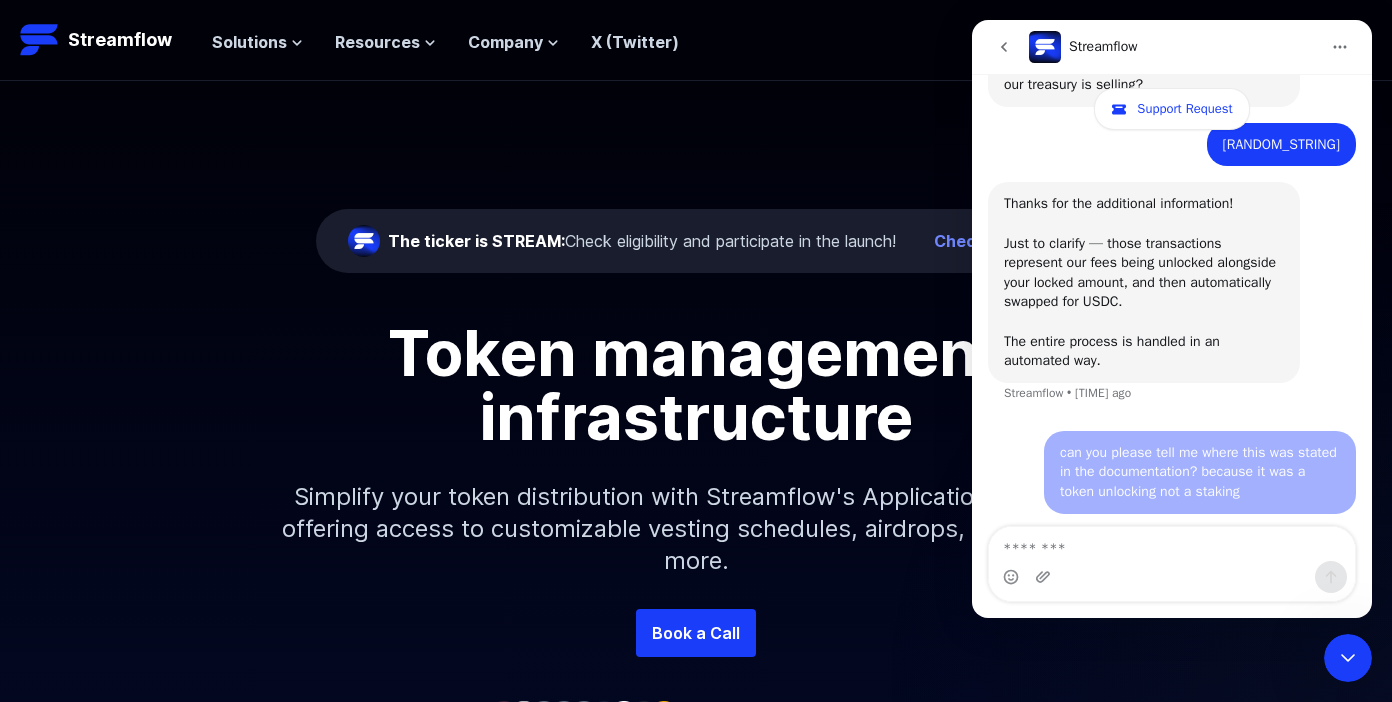 scroll, scrollTop: 1921, scrollLeft: 0, axis: vertical 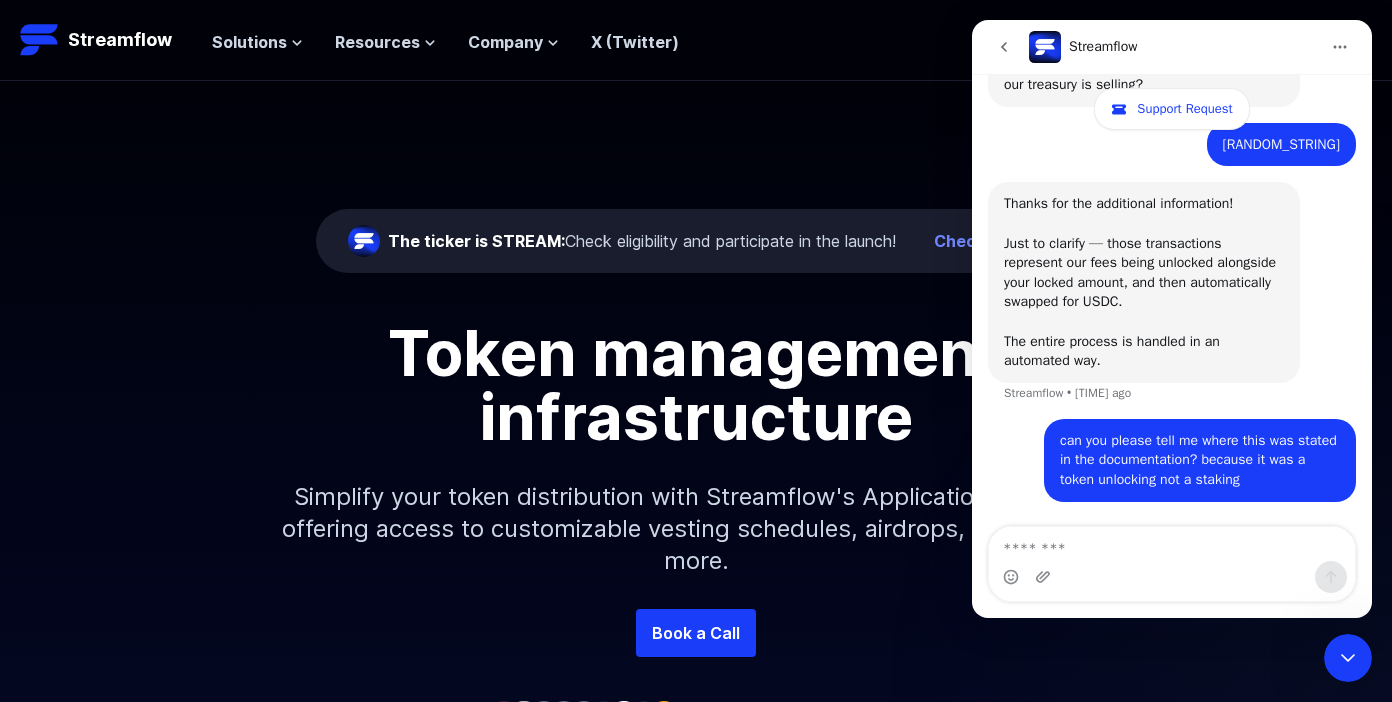 click on "The ticker is STREAM:
Check eligibility and participate in the launch!         Check Now" at bounding box center (696, 241) 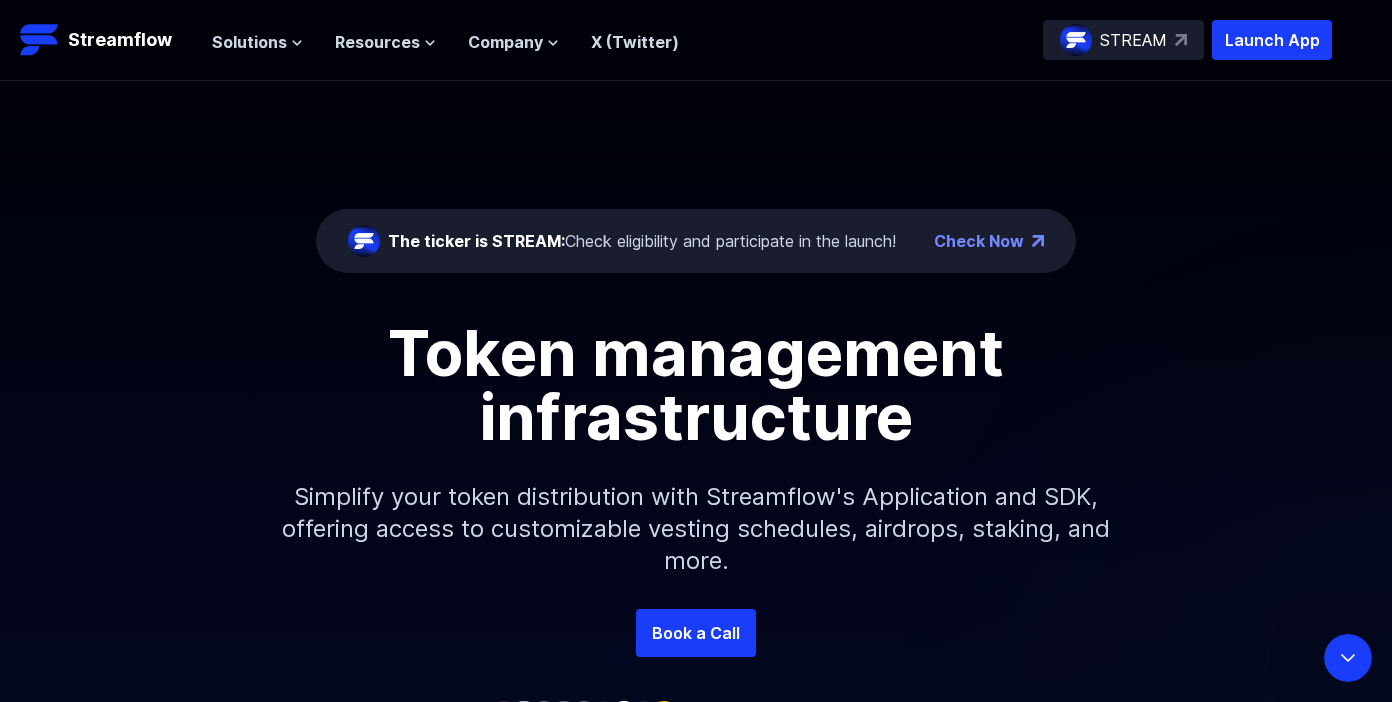scroll, scrollTop: 0, scrollLeft: 0, axis: both 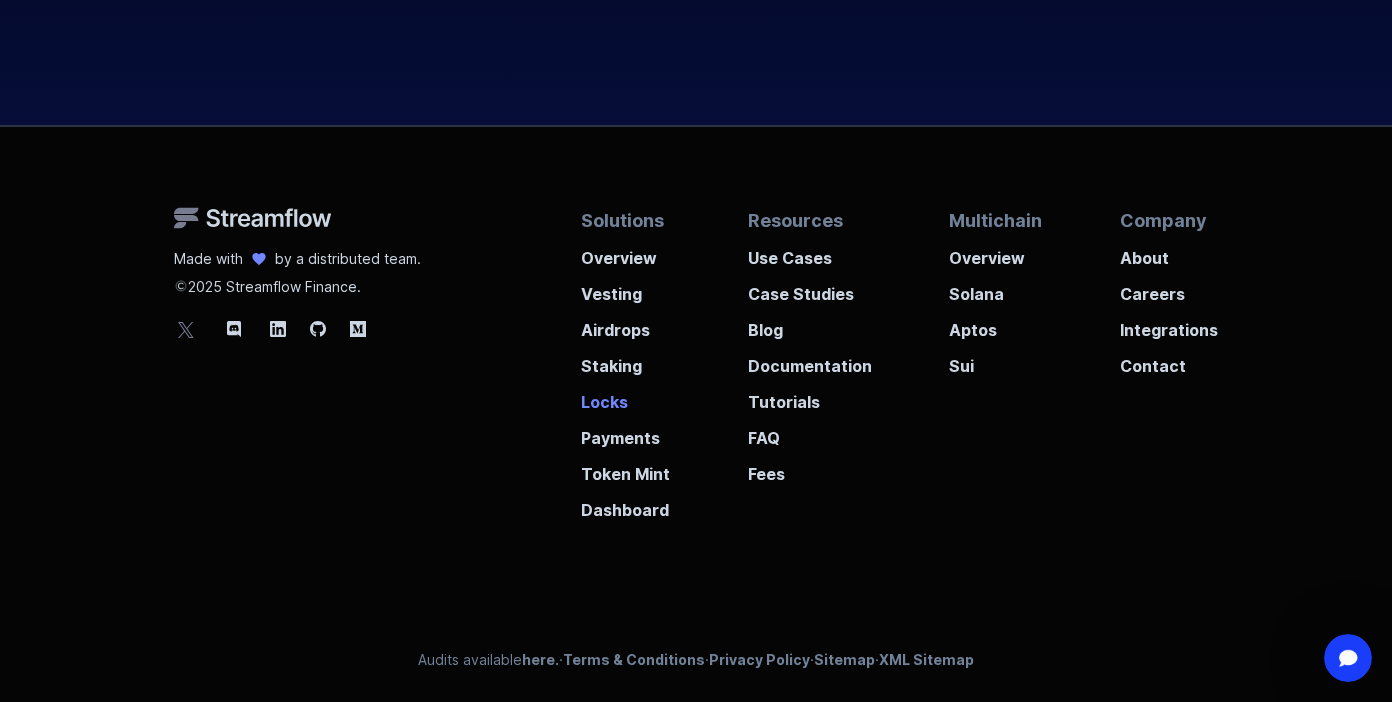 click on "Locks" at bounding box center [625, 396] 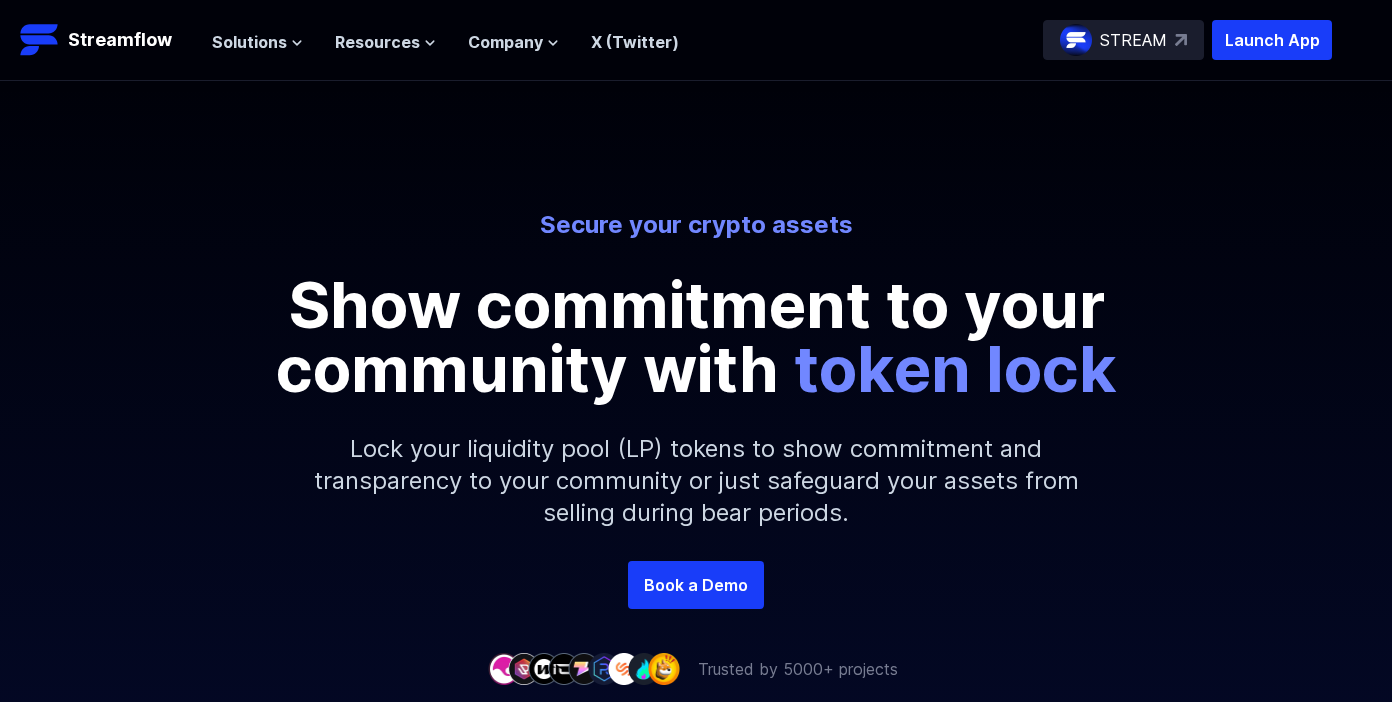 scroll, scrollTop: 607, scrollLeft: 0, axis: vertical 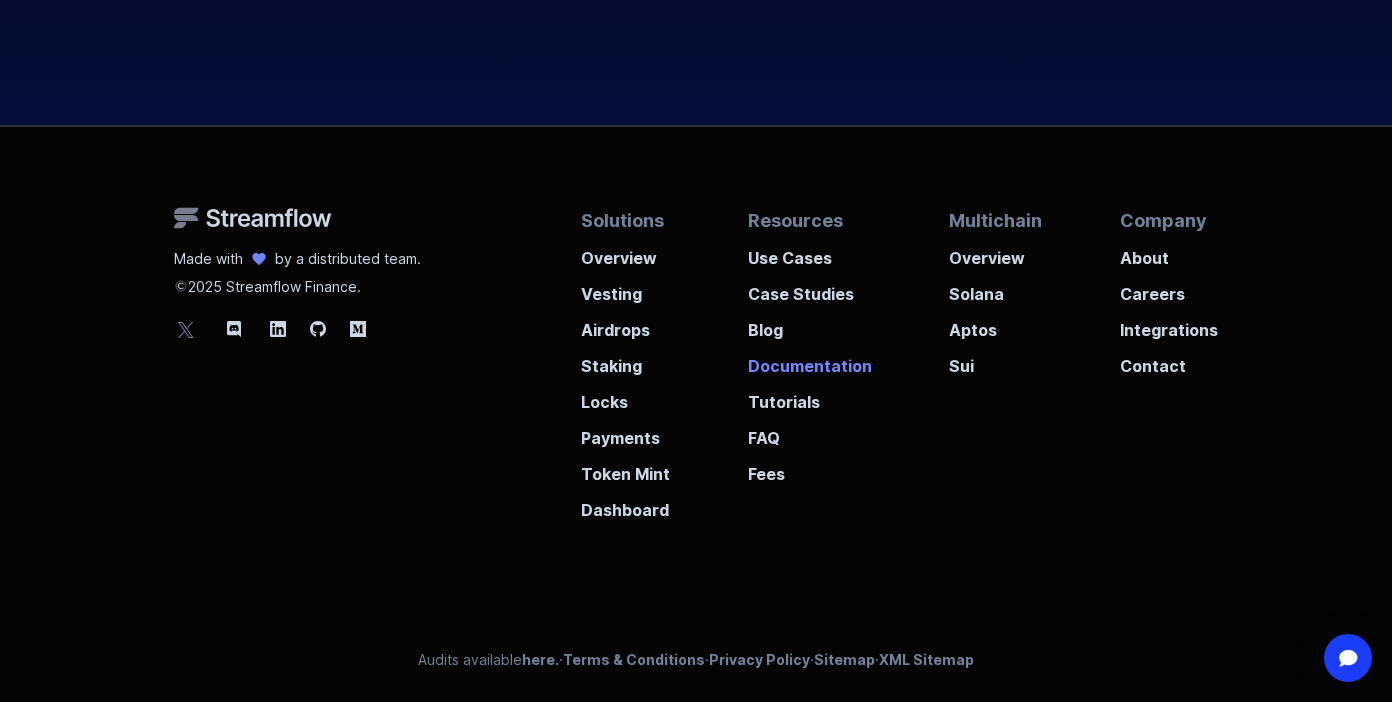 click on "Documentation" at bounding box center [810, 360] 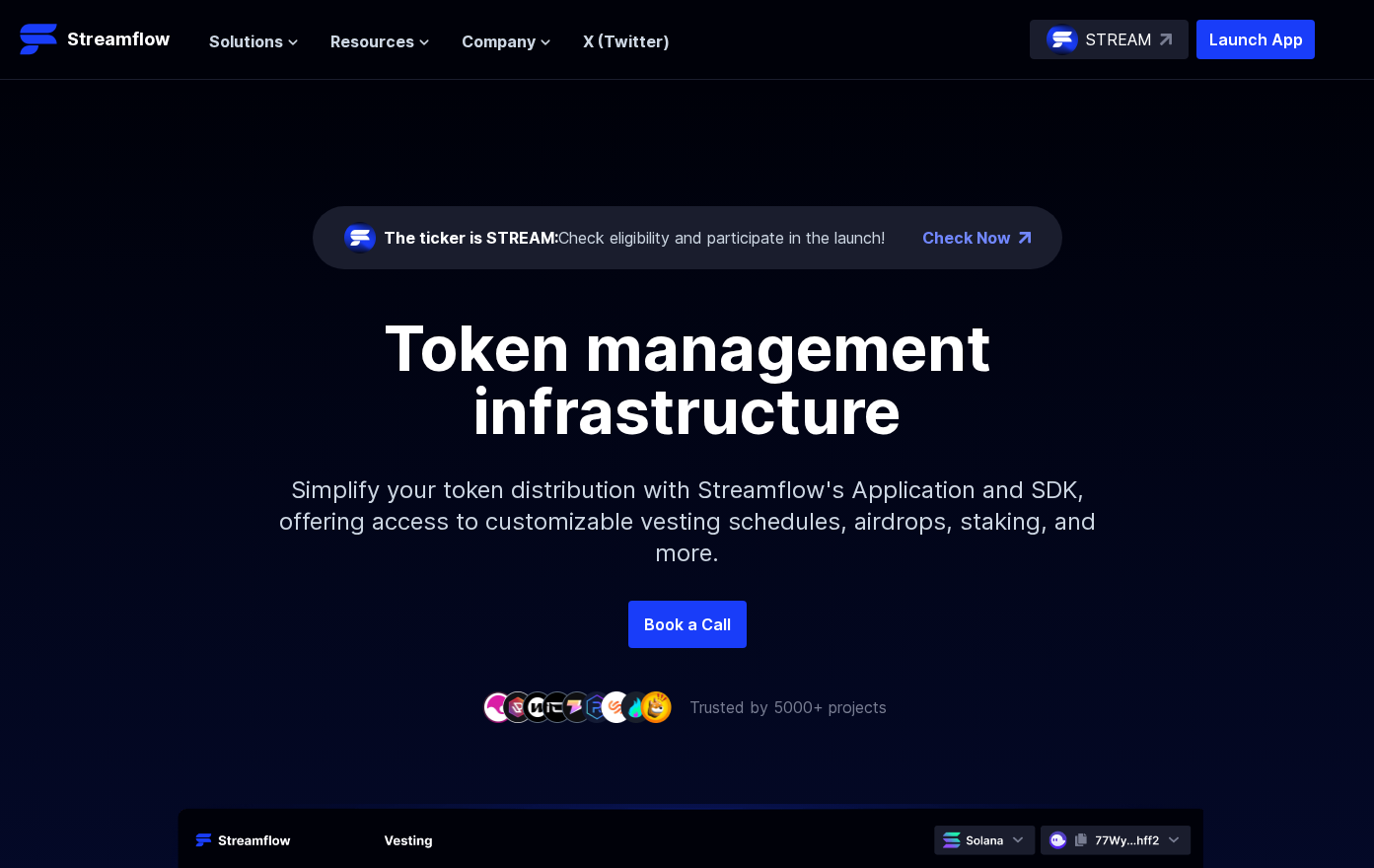 scroll, scrollTop: 0, scrollLeft: 0, axis: both 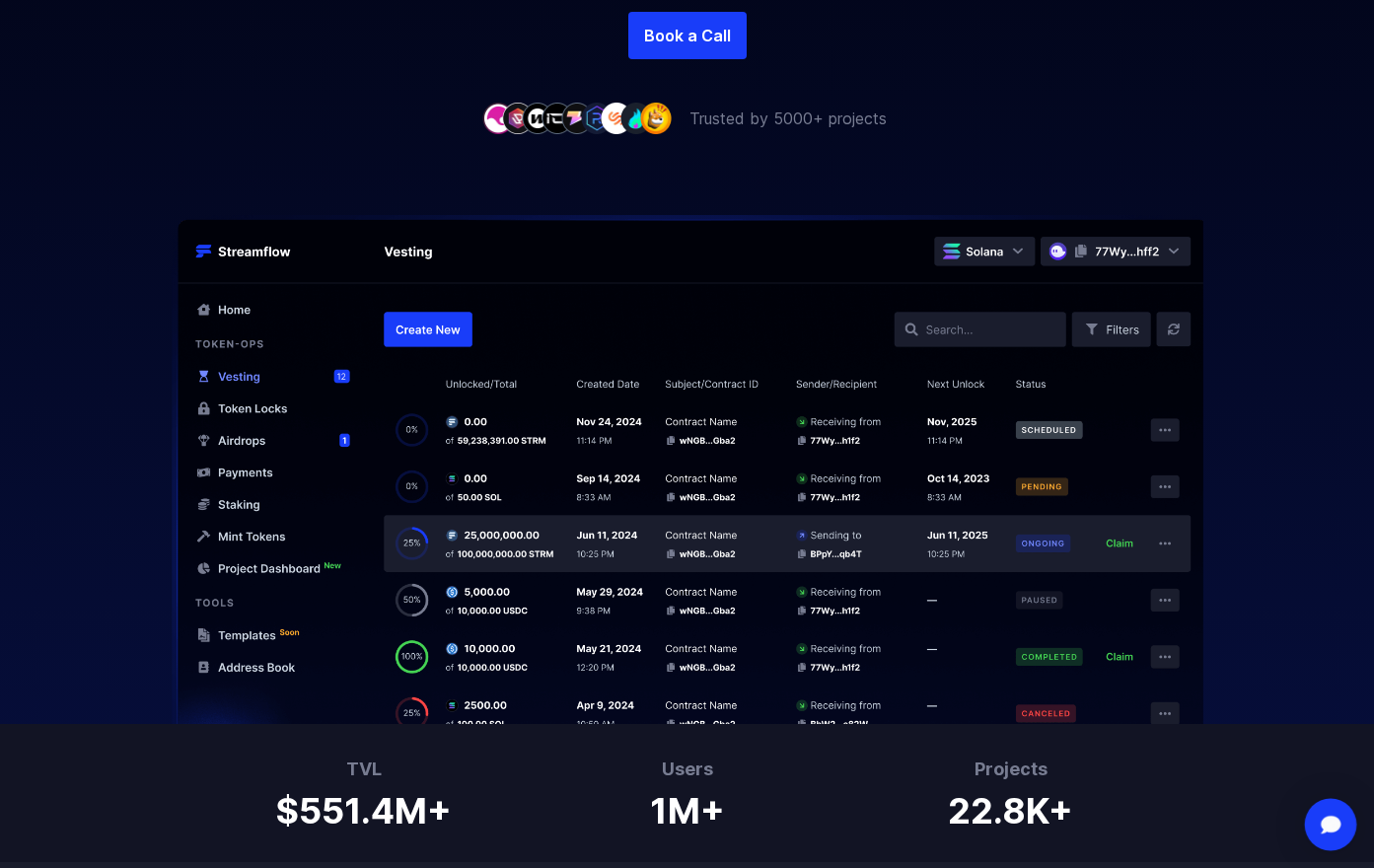 click at bounding box center (1331, 824) 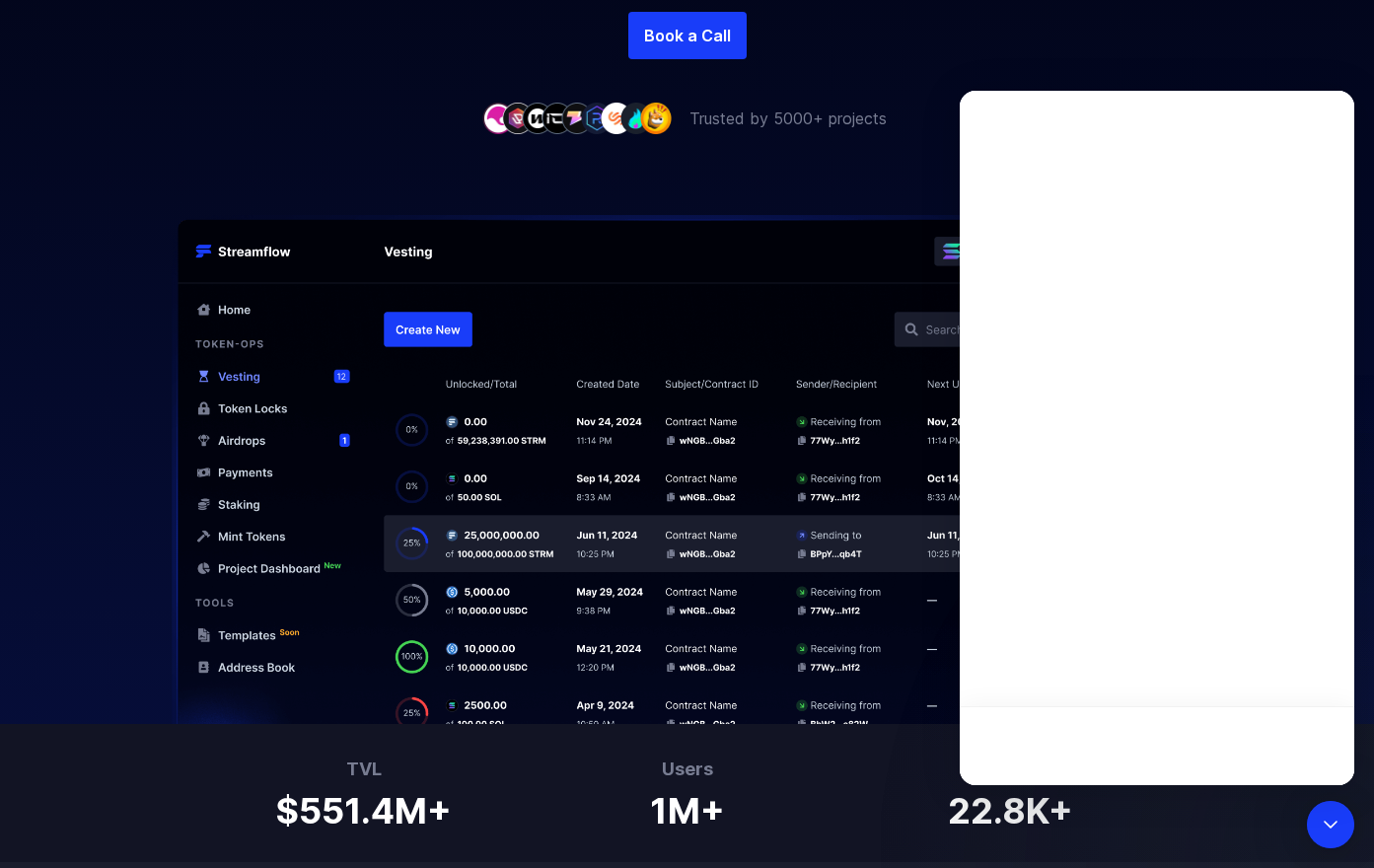 scroll, scrollTop: 0, scrollLeft: 0, axis: both 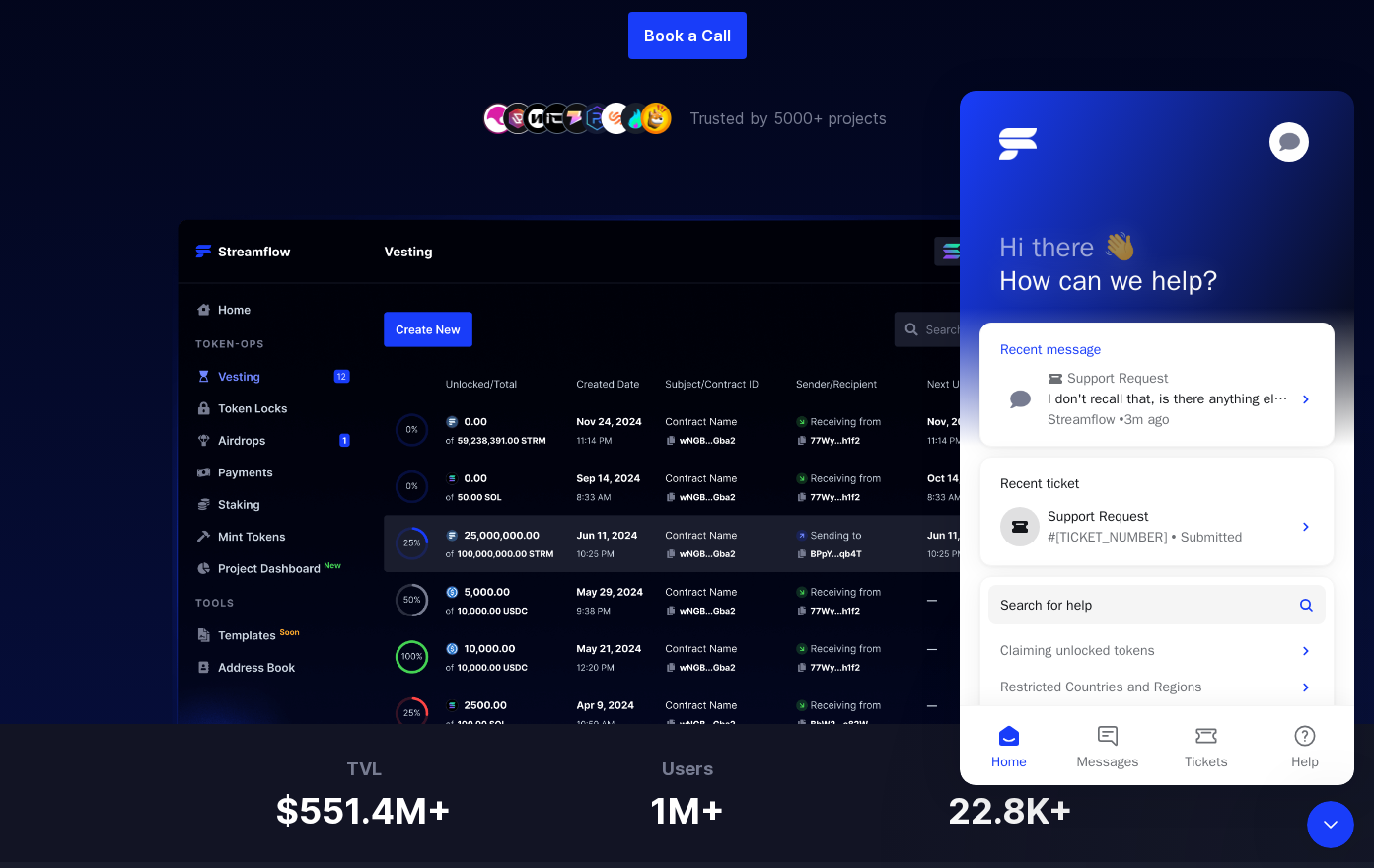 click on "I don't recall that, is there anything else we can do about this so that we don't have to incur this loss?" at bounding box center (1356, 398) 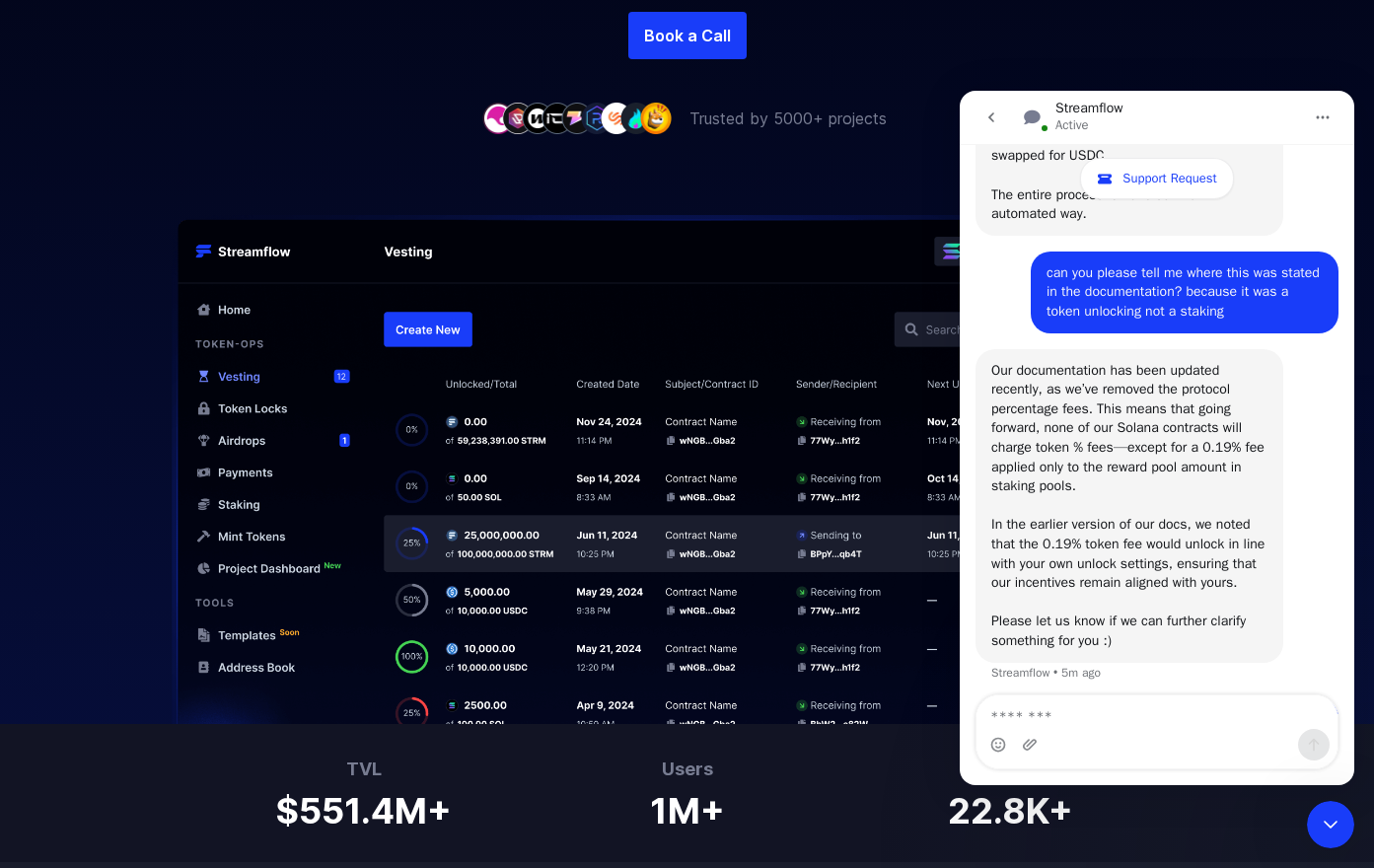 scroll, scrollTop: 2236, scrollLeft: 0, axis: vertical 